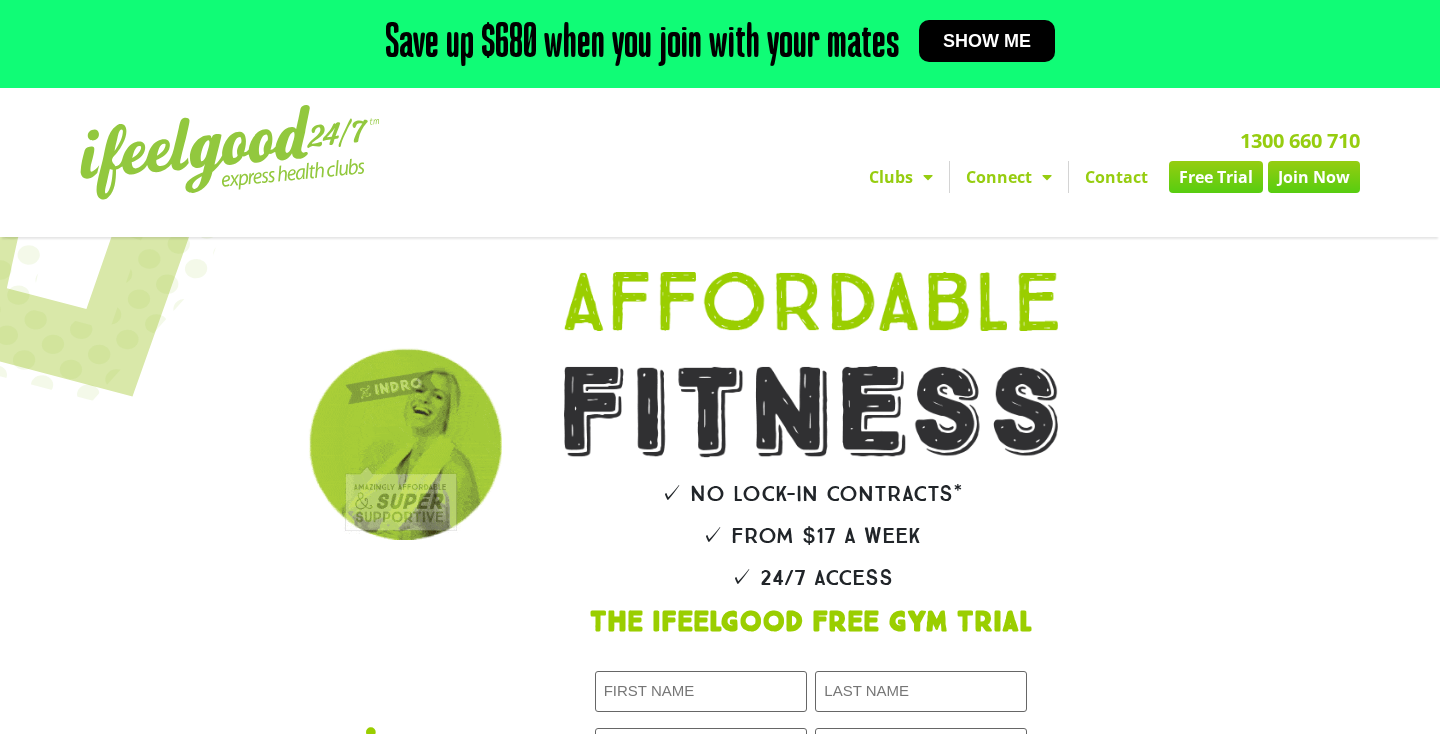 scroll, scrollTop: 0, scrollLeft: 0, axis: both 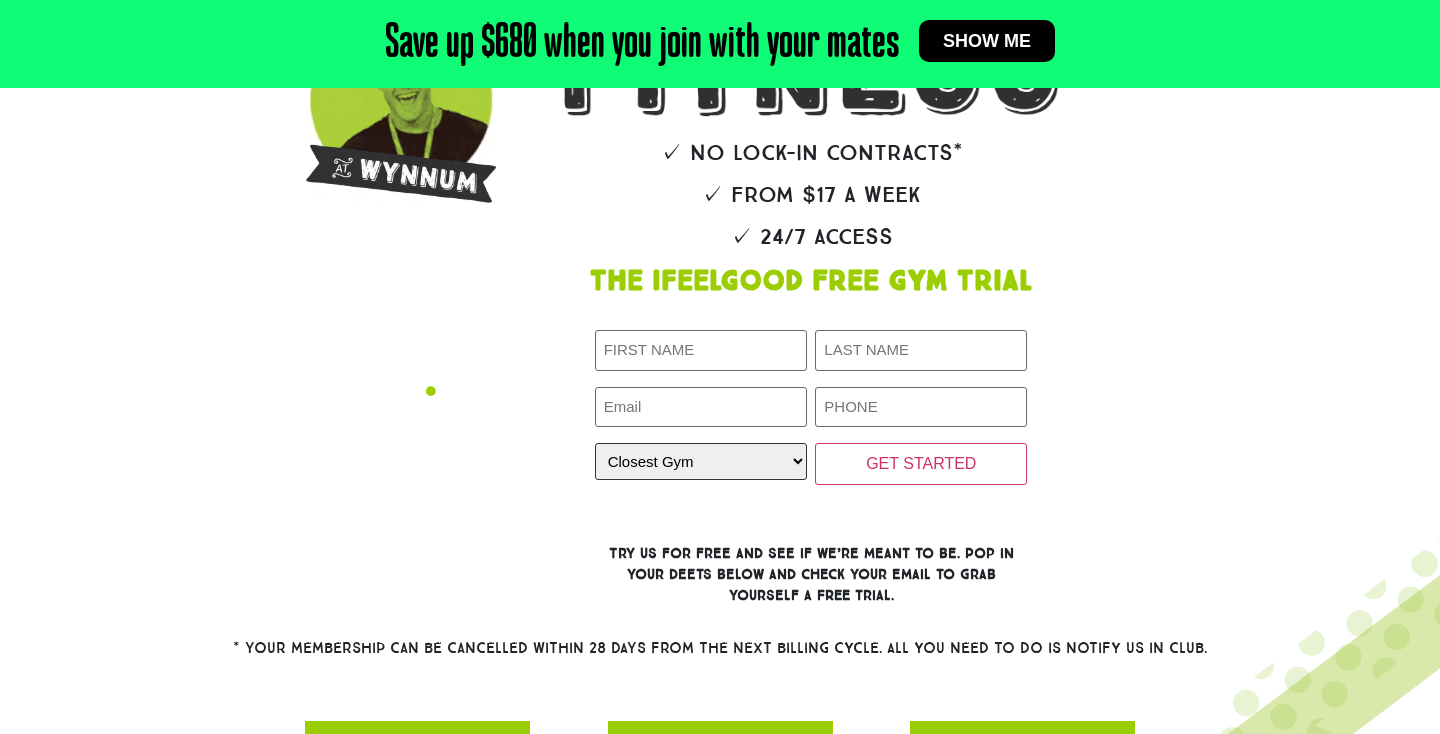 select on "Alexandra Hills" 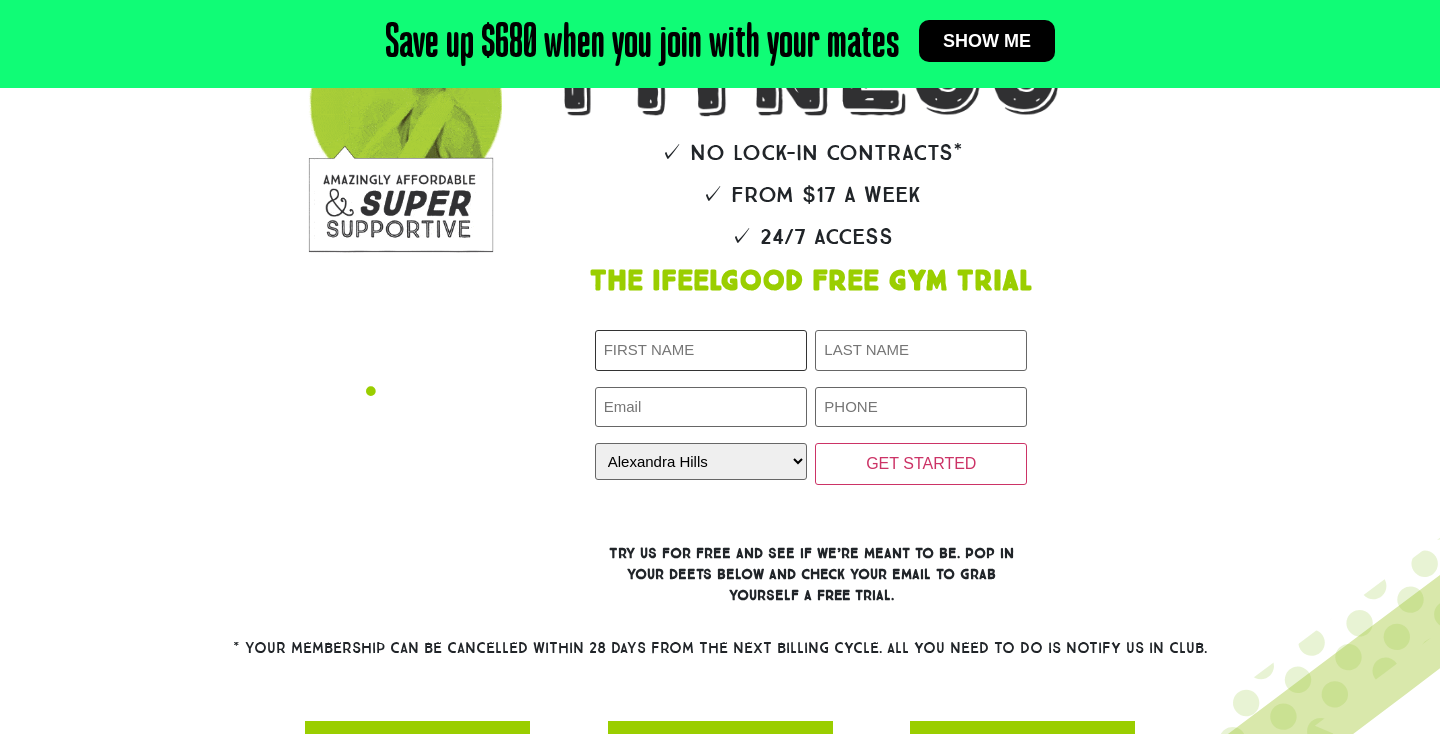 click on "First Name (Required)" at bounding box center (701, 350) 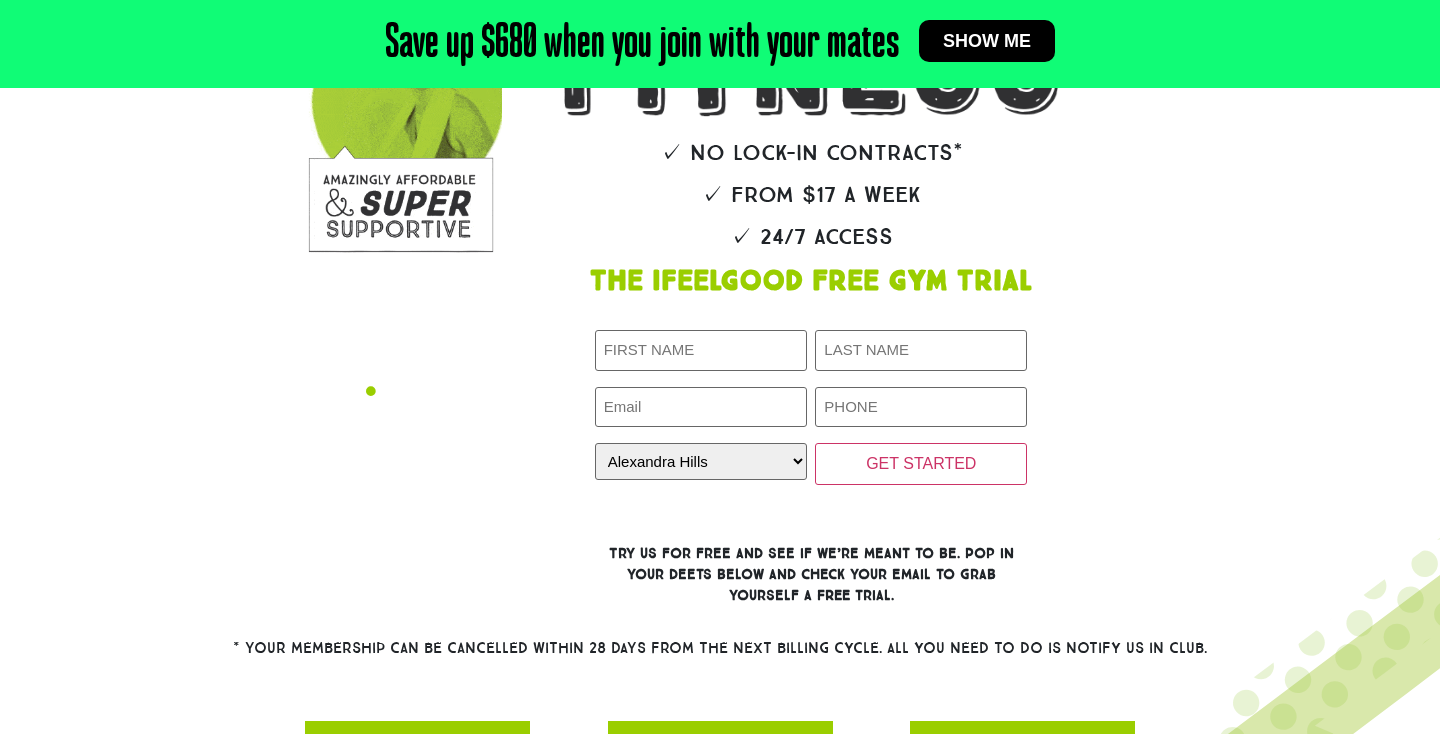 click on "✓ No lock-in contracts*
✓ From $17 a week
✓ 24/7 Access
The IfeelGood Free Gym Trial
First Name (Required) Last Name (Required) Email (Required)
Phone (Required) Closest Gym (Required) Closest Gym Alexandra Hills Calamvale Coopers Plains Middle Park Oxenford Oxley Park Ridge Underwood Wynnum GET STARTED Comments This field is for validation purposes and should be left unchanged." at bounding box center (841, 261) 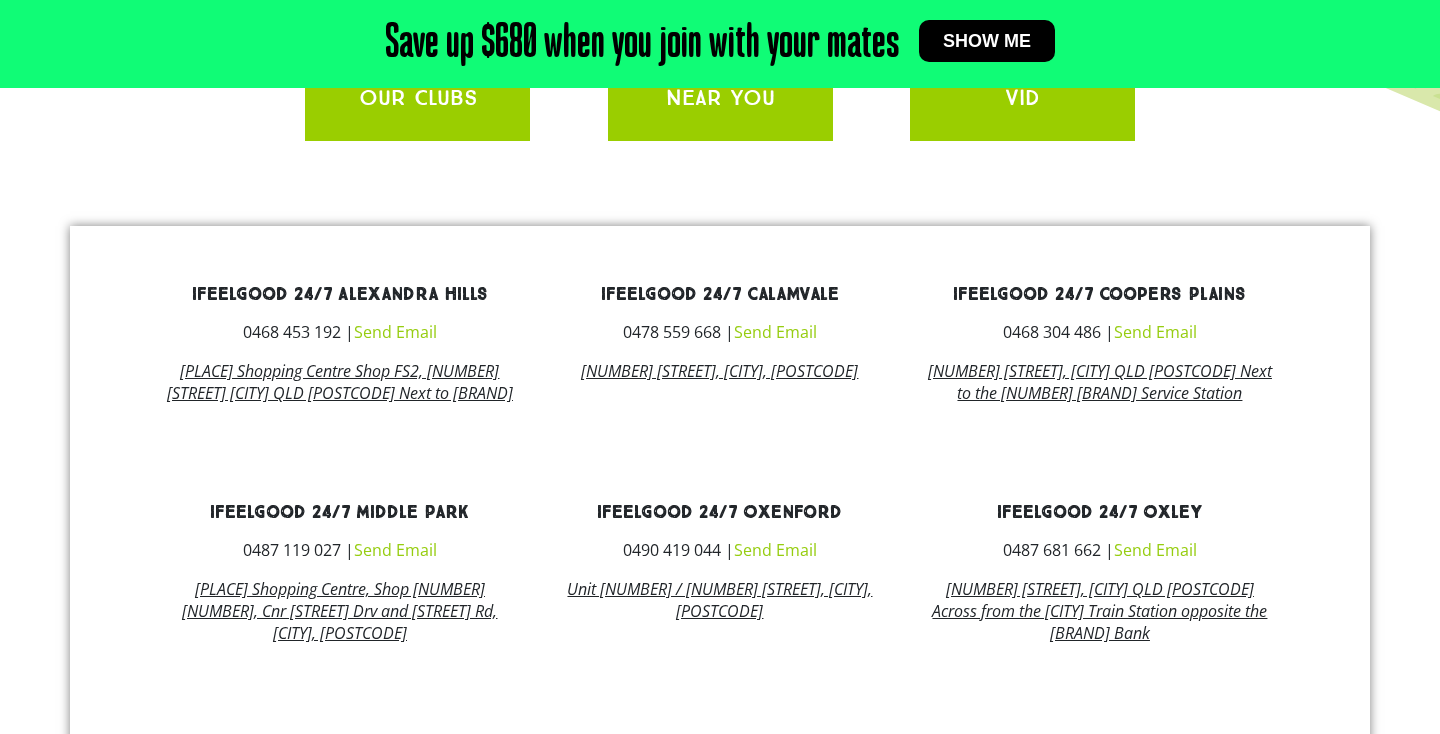 scroll, scrollTop: 1100, scrollLeft: 0, axis: vertical 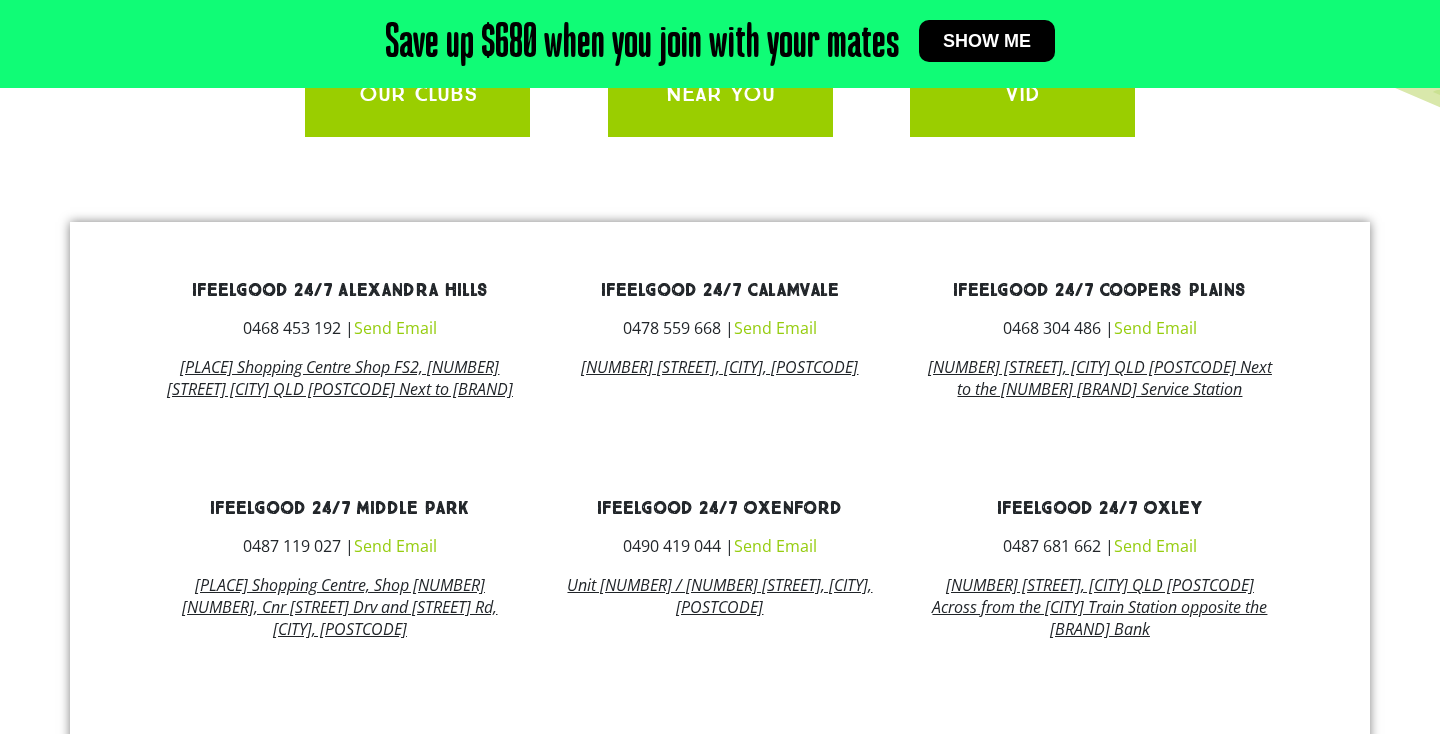 click on "[SHOPPING_CENTRE_NAME] Shop [NUMBER] [NUMBER], [NUMBER] [STREET] [CITY] [STATE] Next to [RESTAURANT_NAME]" at bounding box center (340, 378) 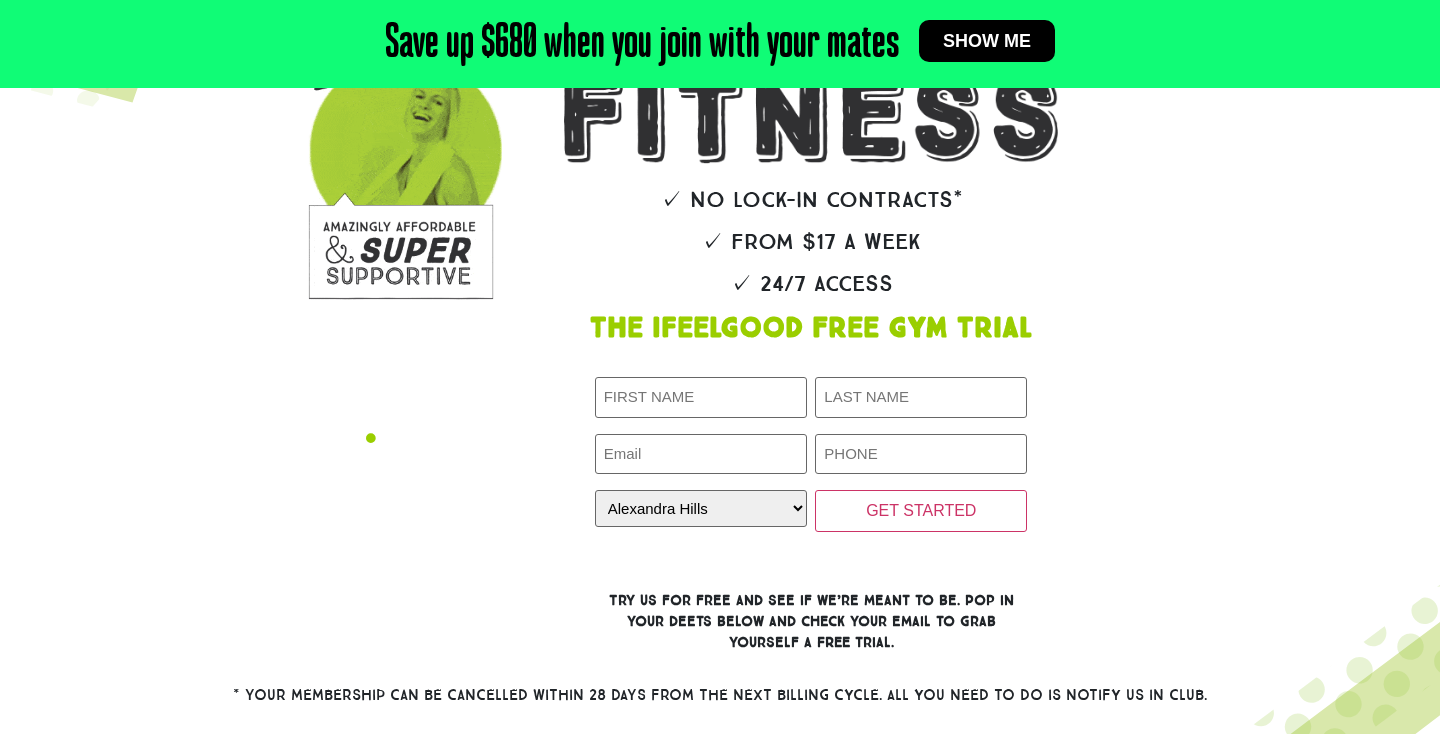 scroll, scrollTop: 298, scrollLeft: 0, axis: vertical 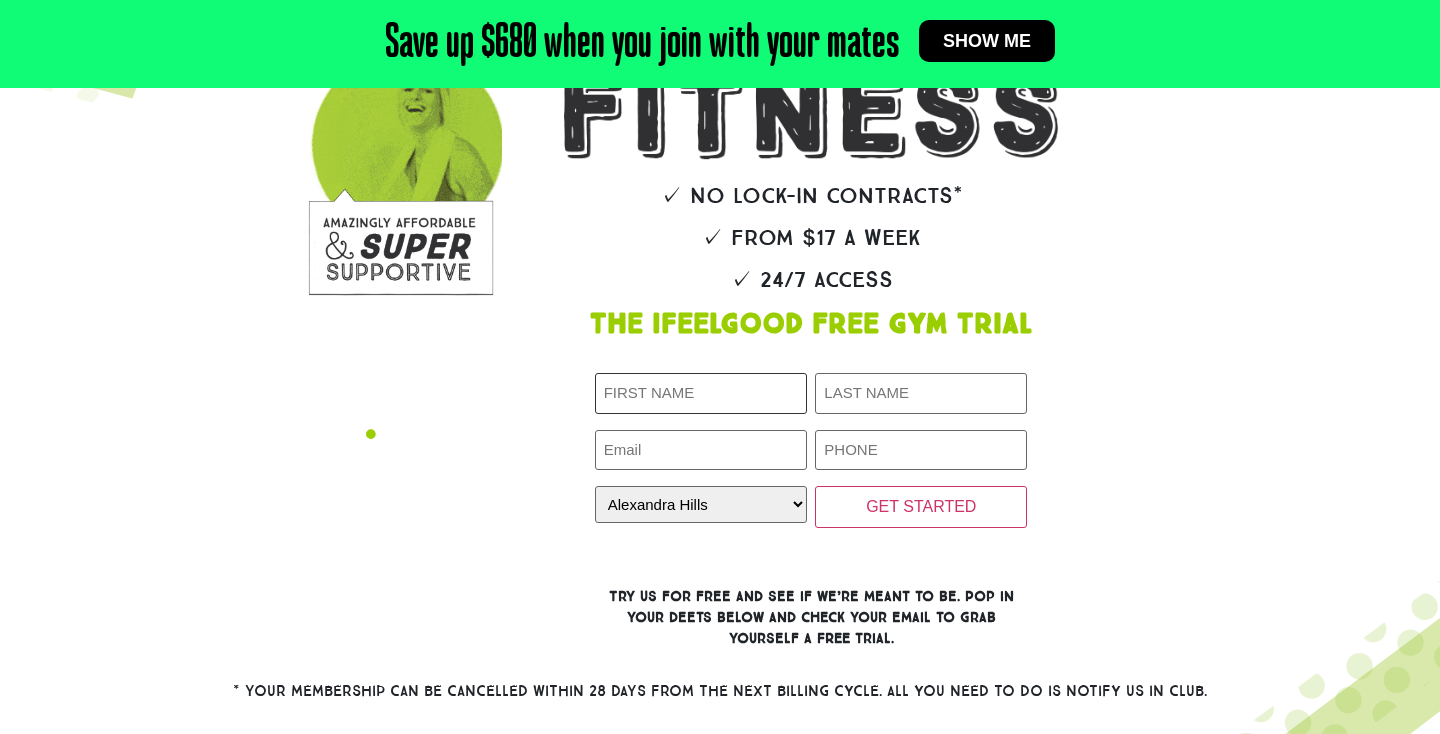 click on "First Name (Required)" at bounding box center (701, 393) 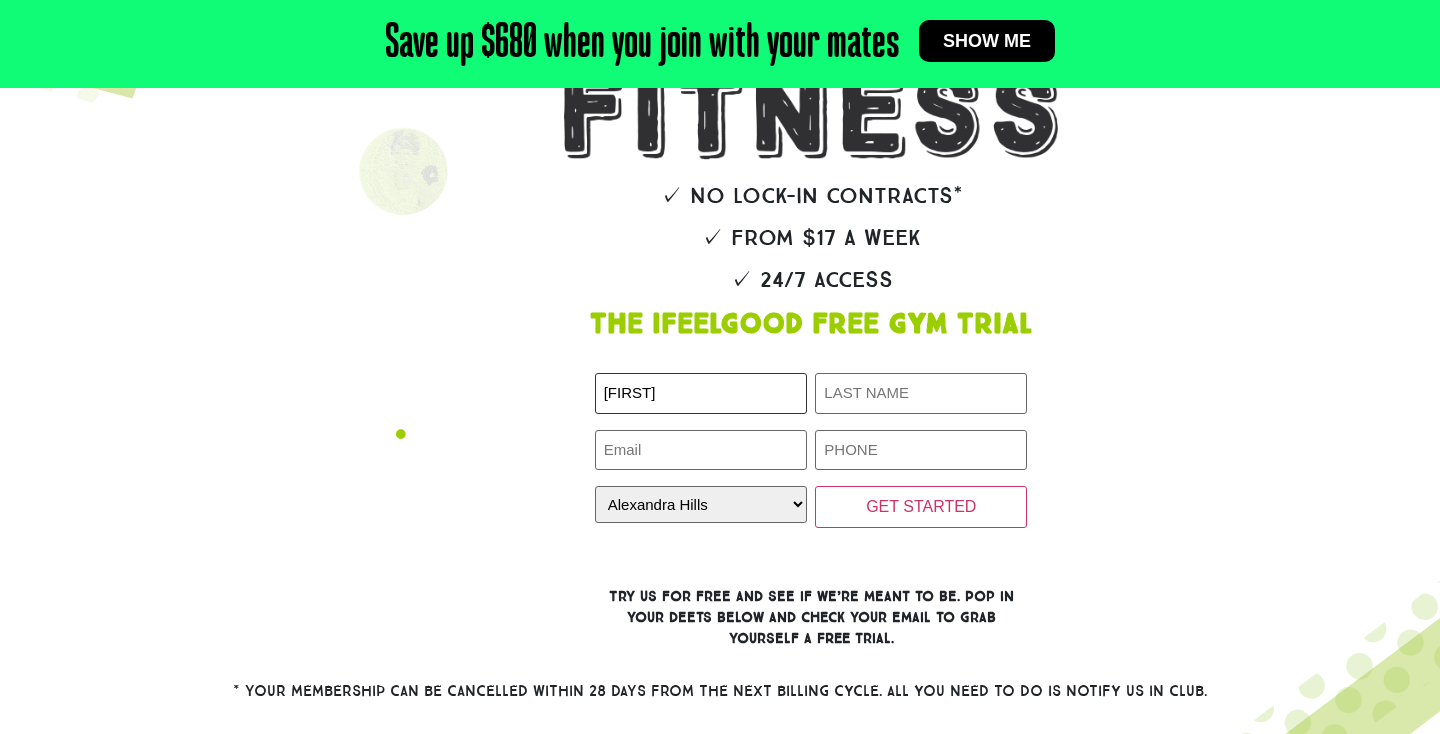 type on "Daniel" 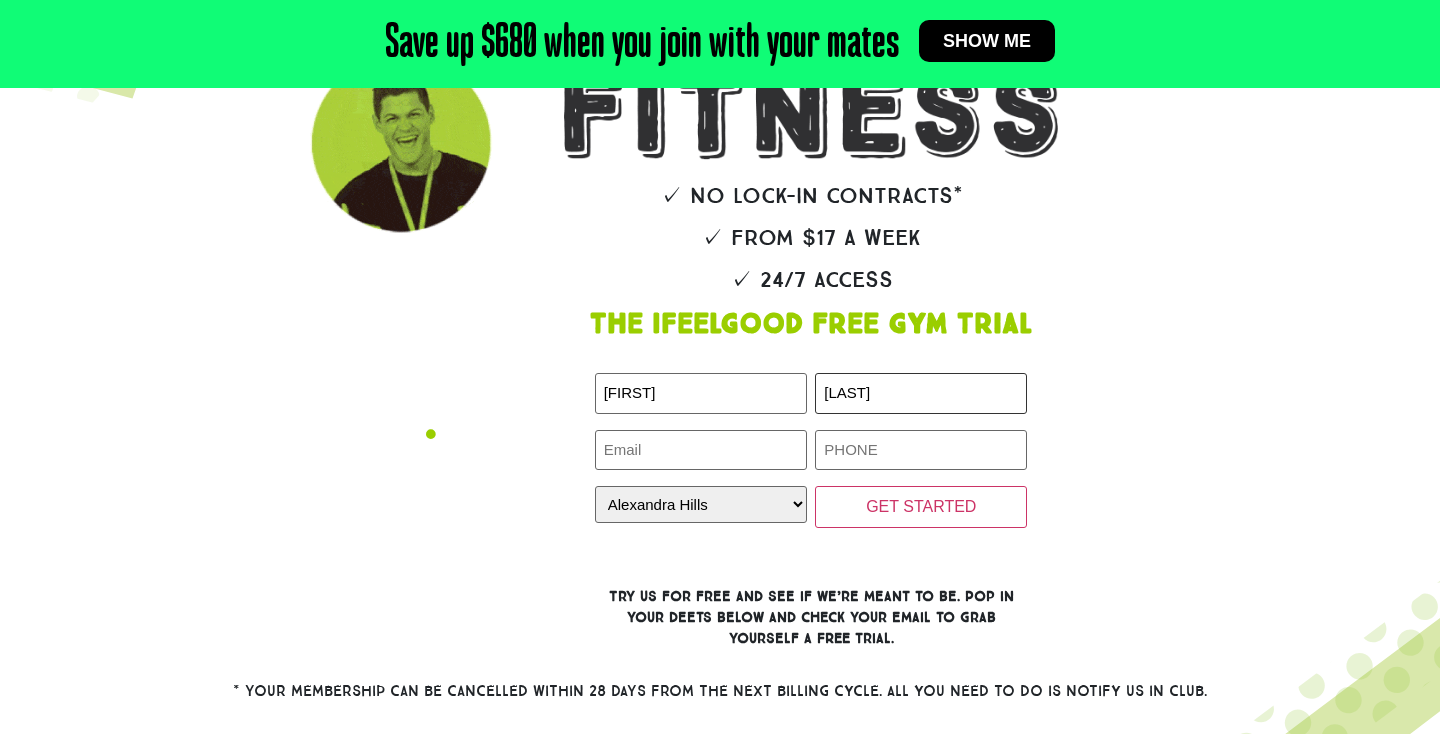 type on "white" 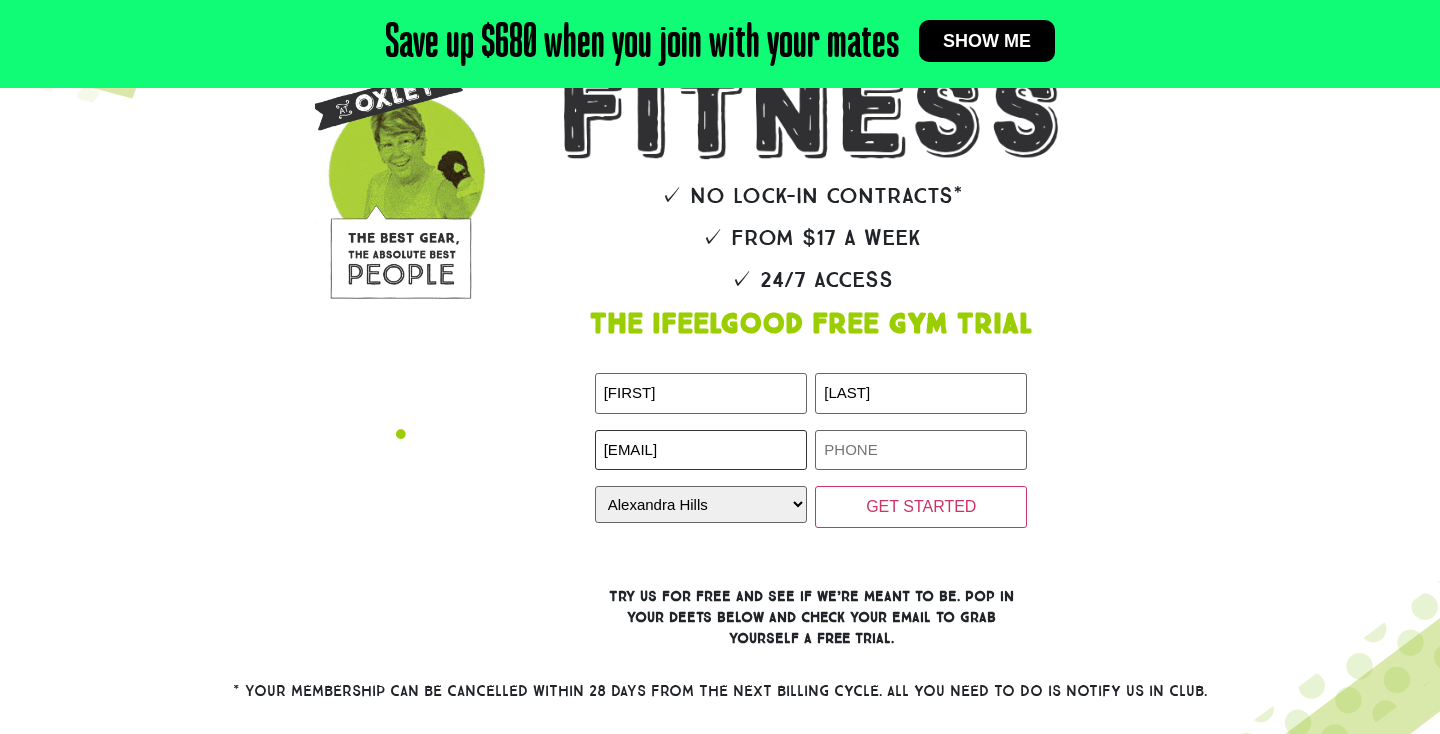 type on "dan.white@gmail.com" 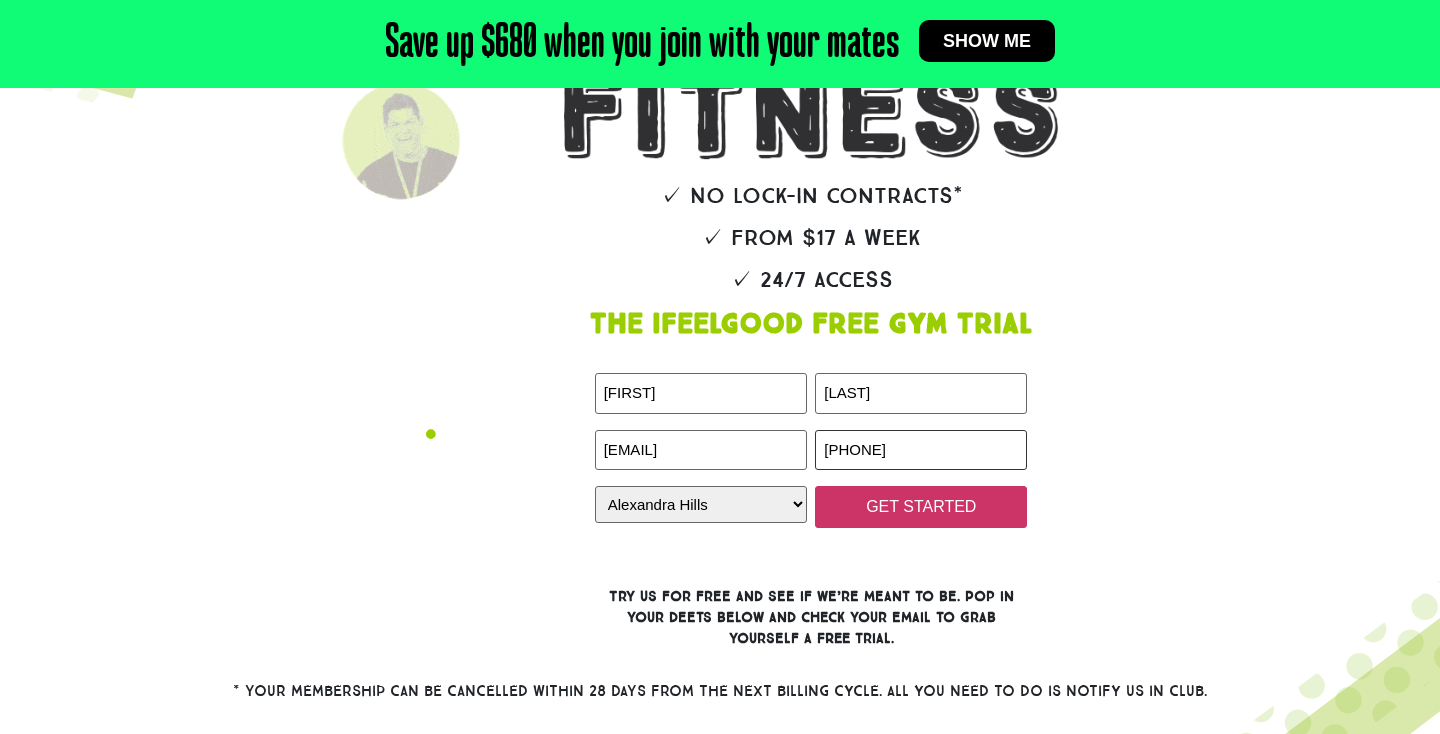 type on "0434474643" 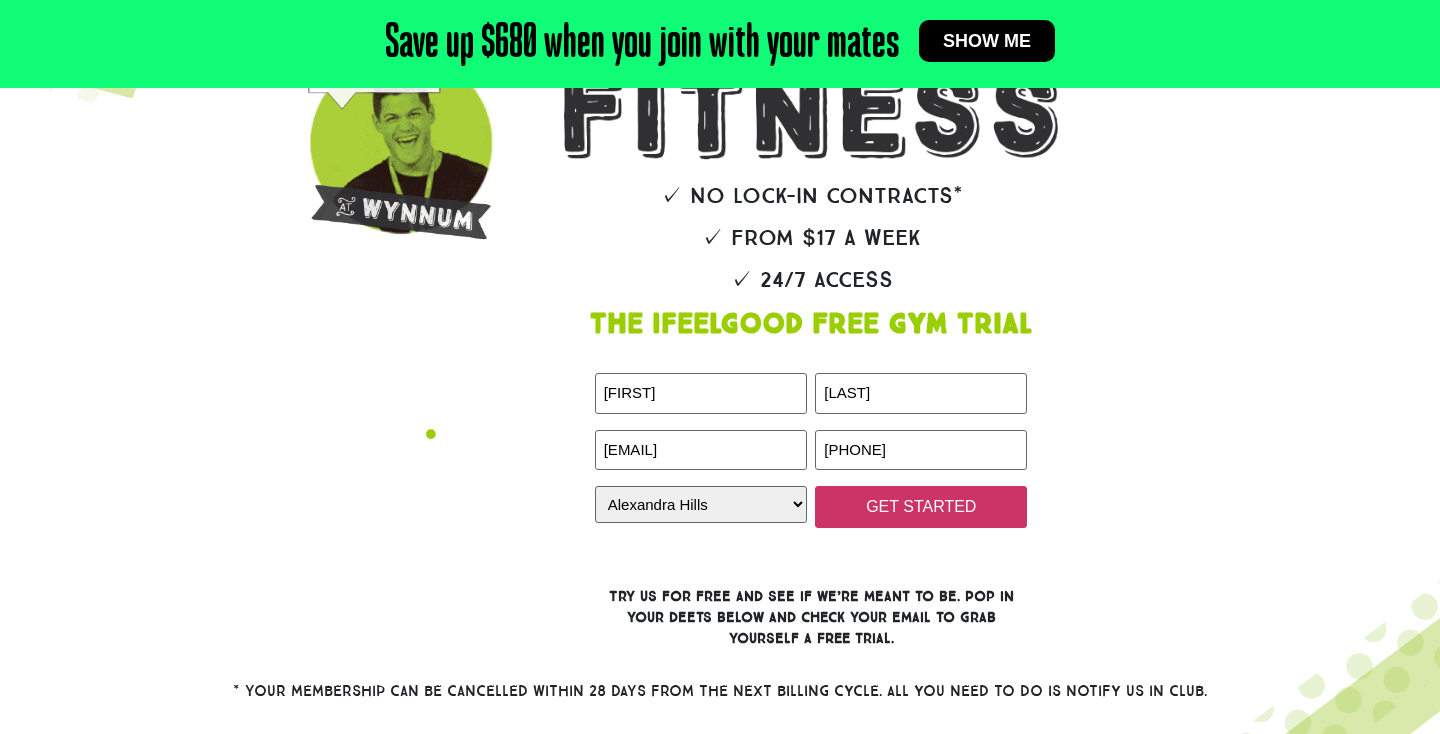 click on "GET STARTED" at bounding box center [921, 507] 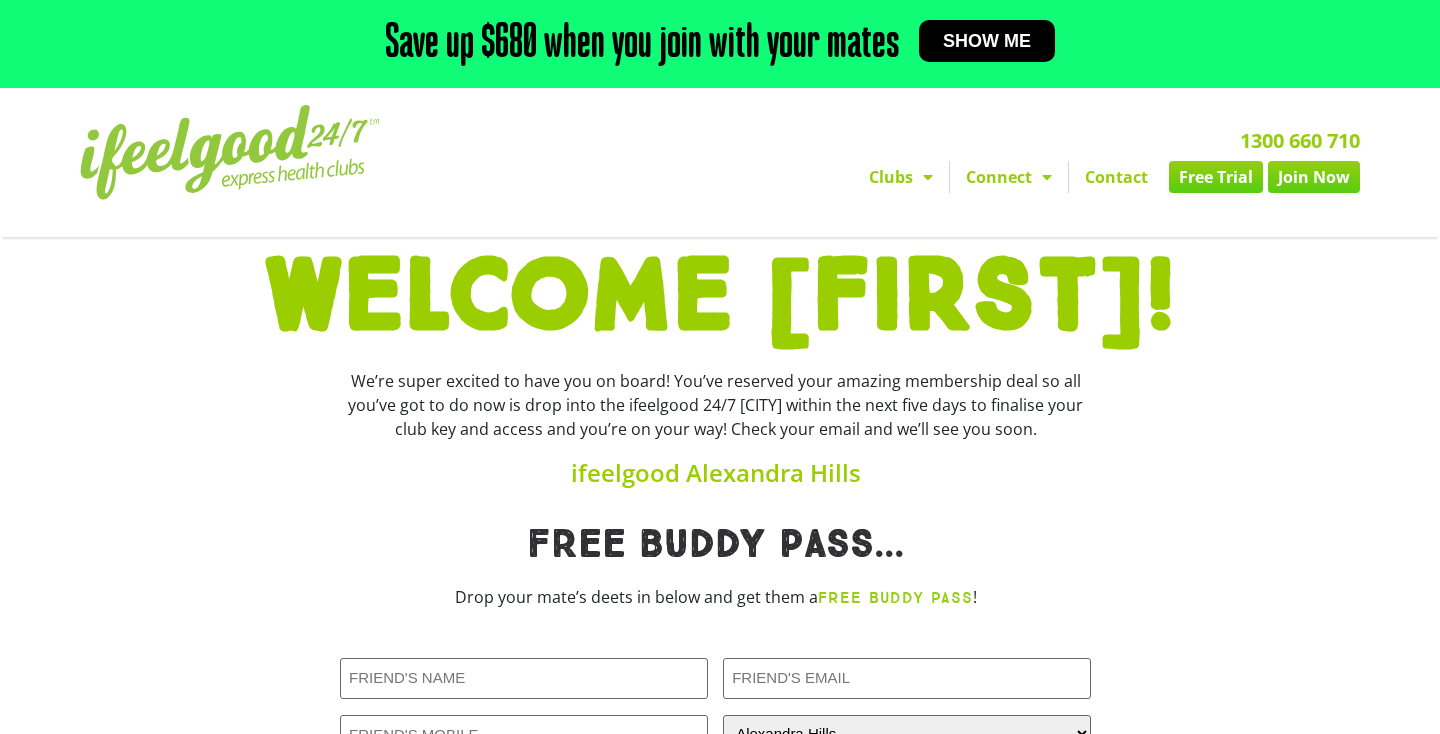 scroll, scrollTop: 0, scrollLeft: 0, axis: both 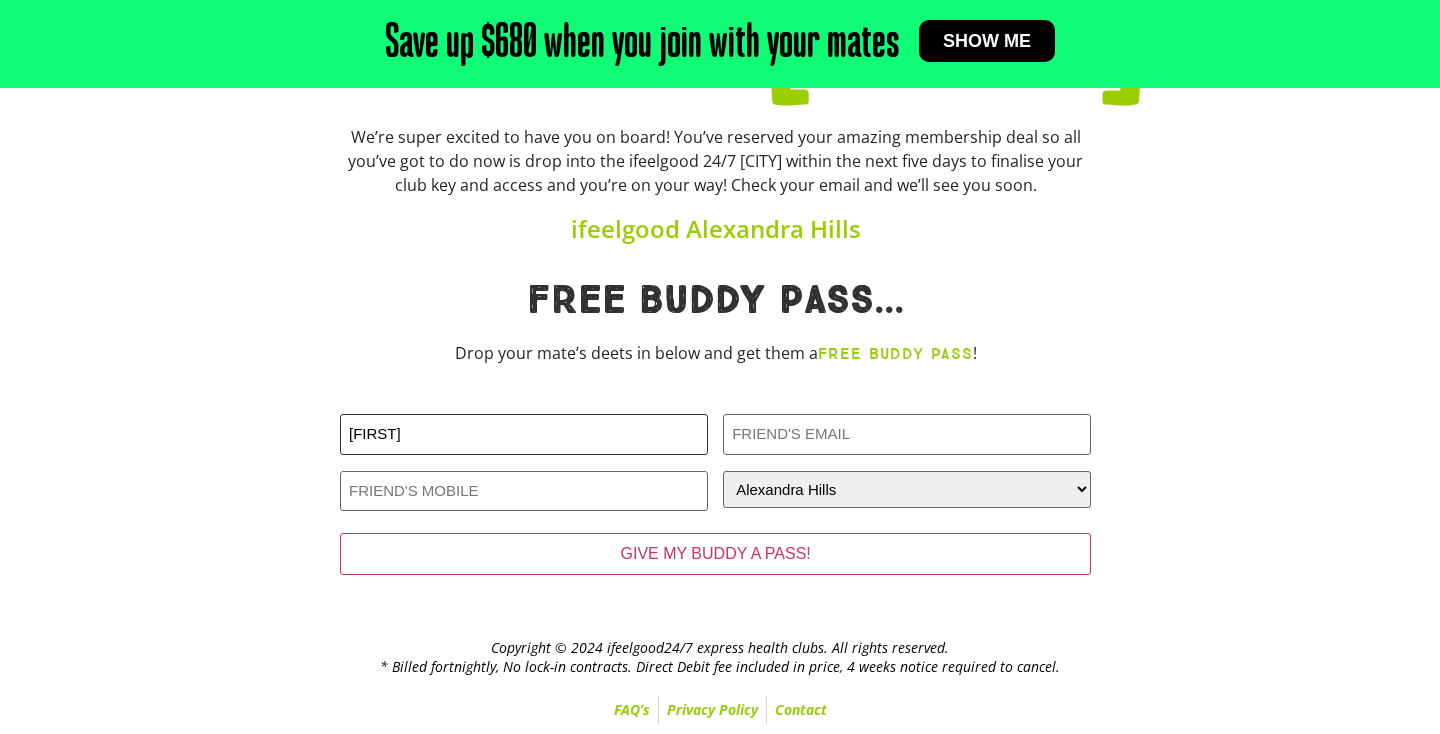 type on "[LAST]" 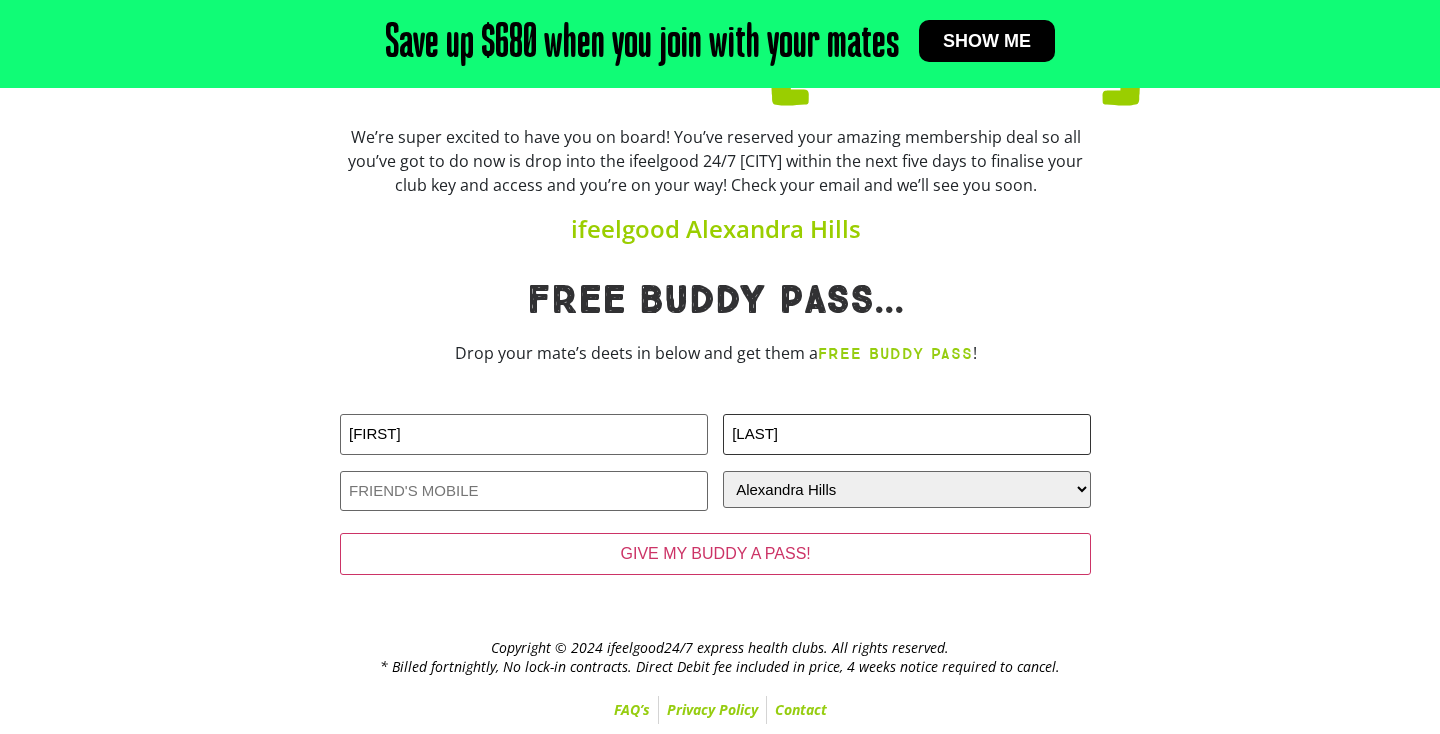 type on "[LAST]" 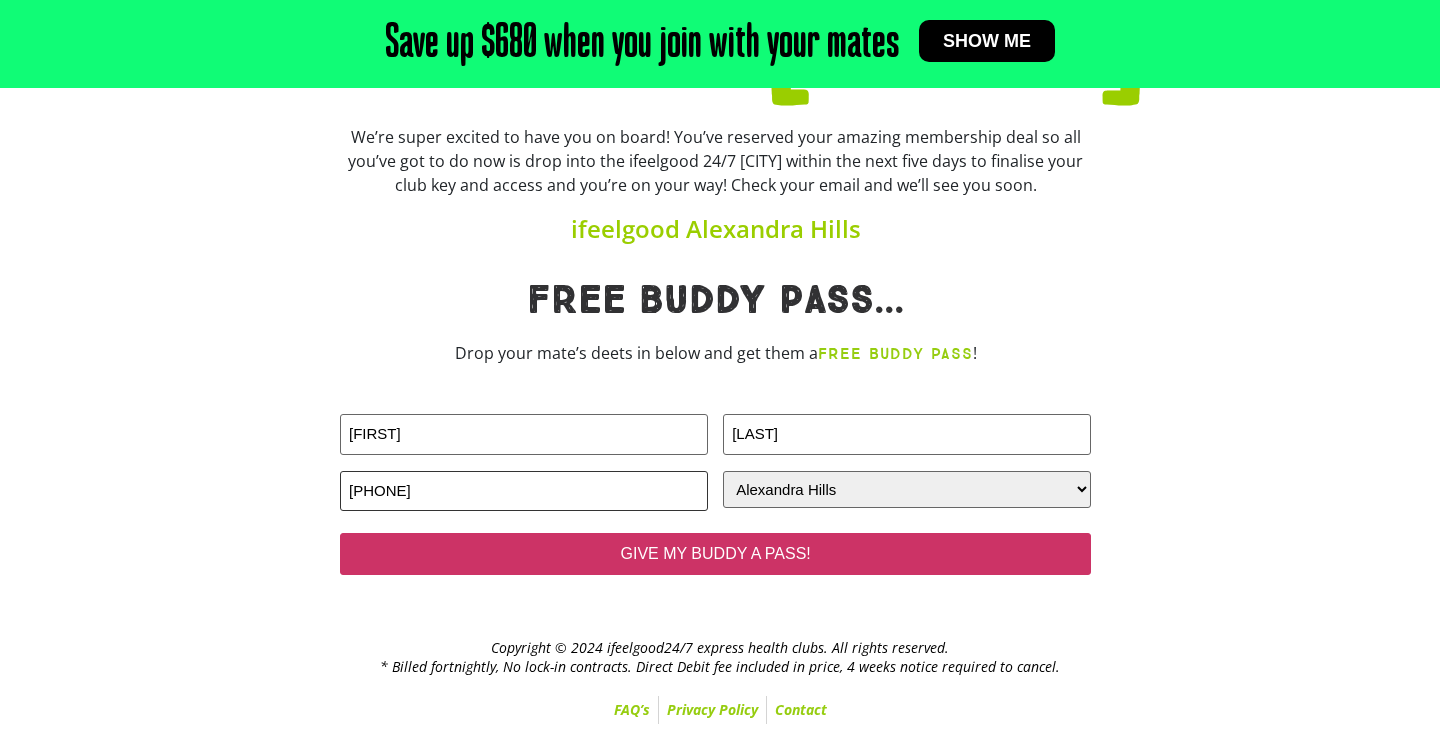 type on "0481993977" 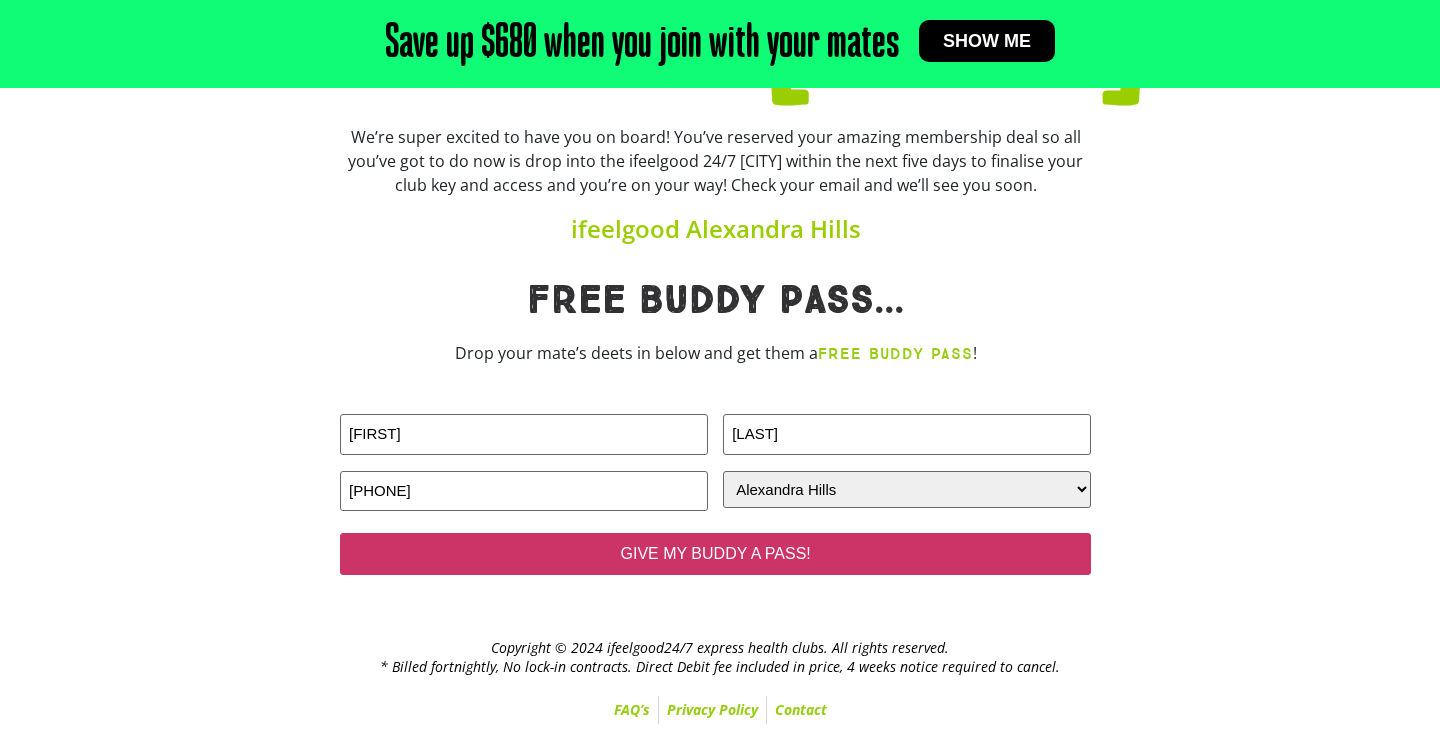 click on "GIVE MY BUDDY A PASS!" at bounding box center [715, 554] 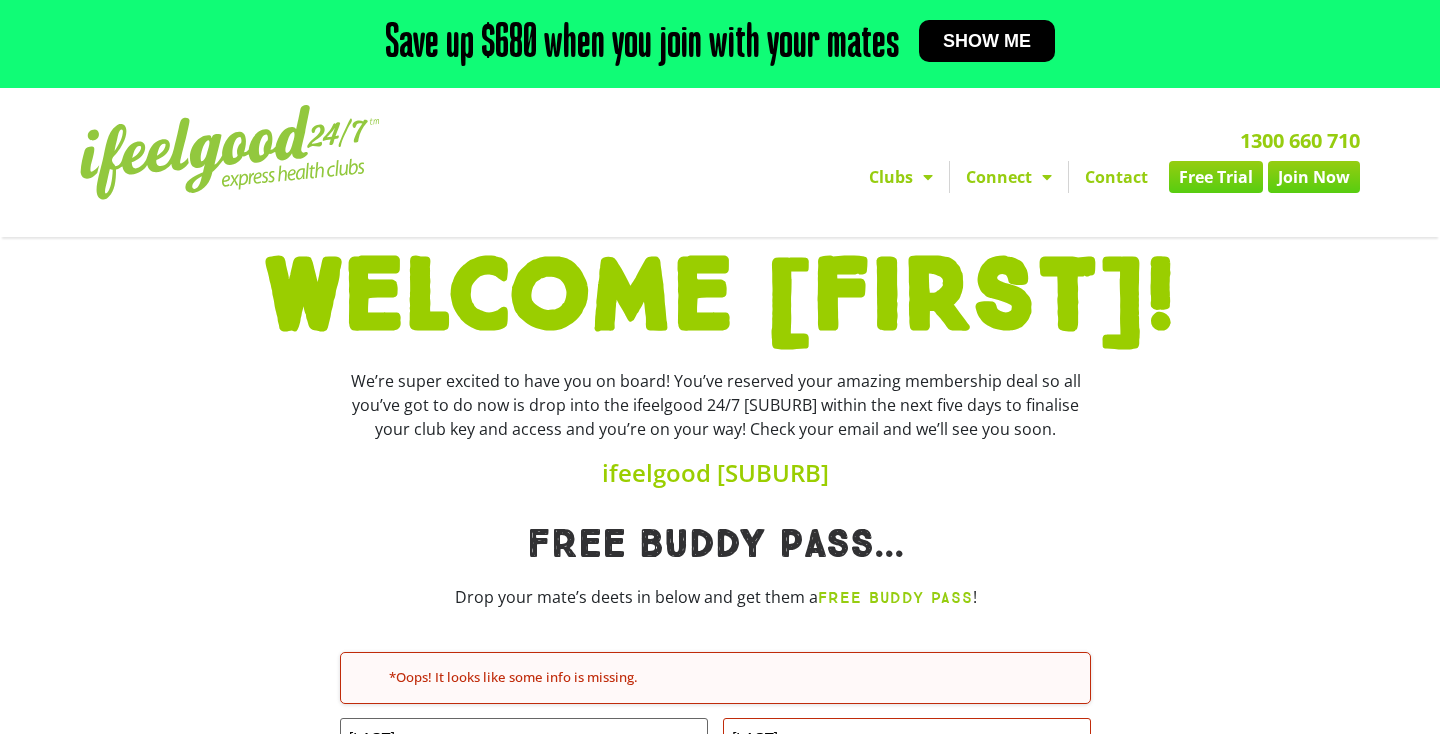 scroll, scrollTop: 13, scrollLeft: 0, axis: vertical 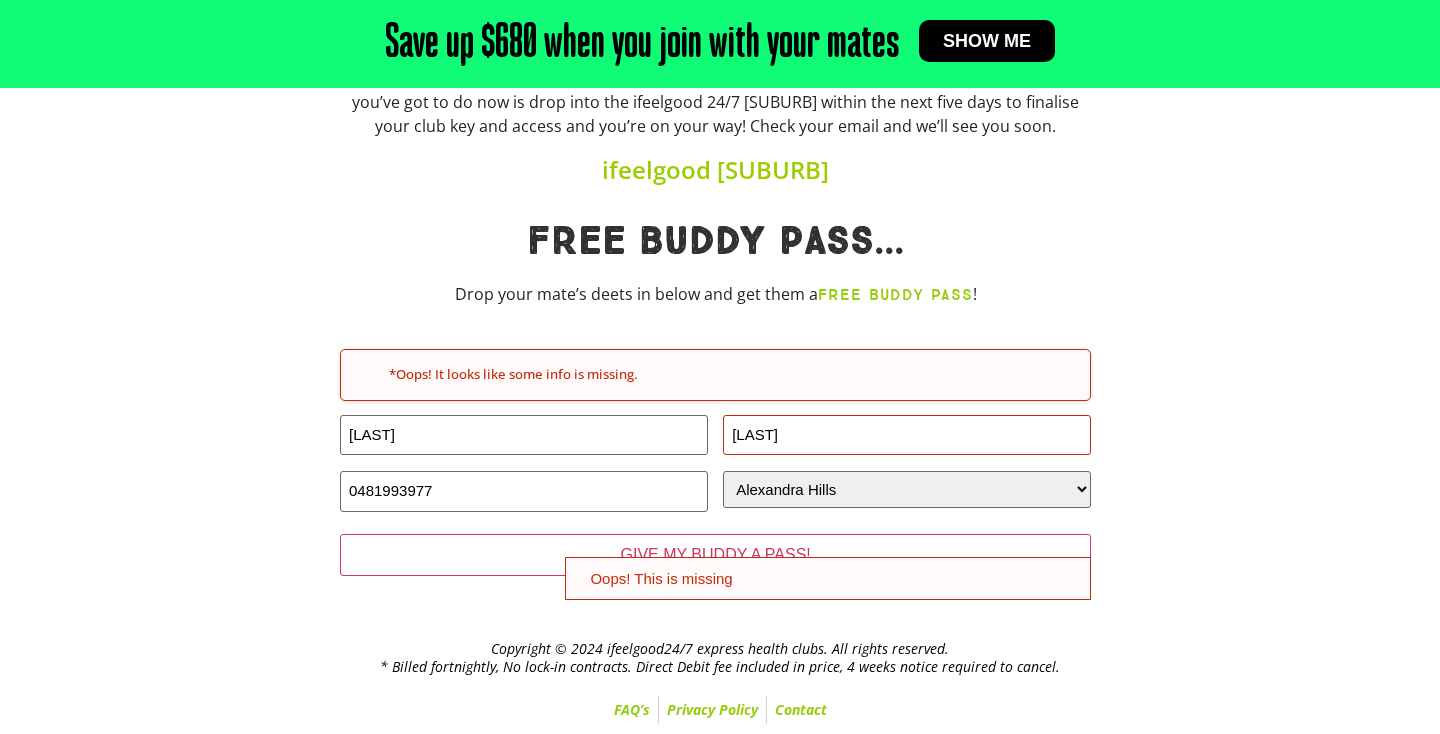 click on "[LAST]" at bounding box center (907, 435) 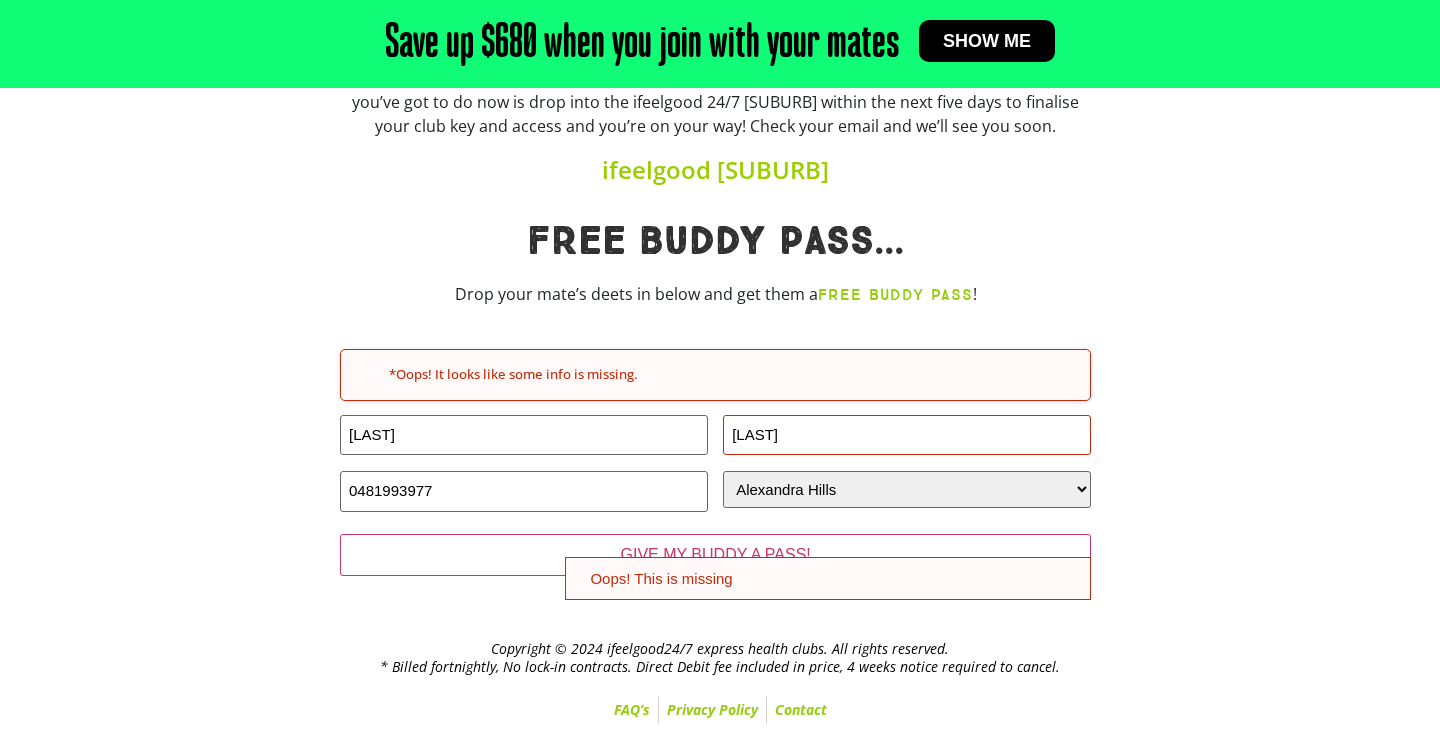 click at bounding box center [1231, 411] 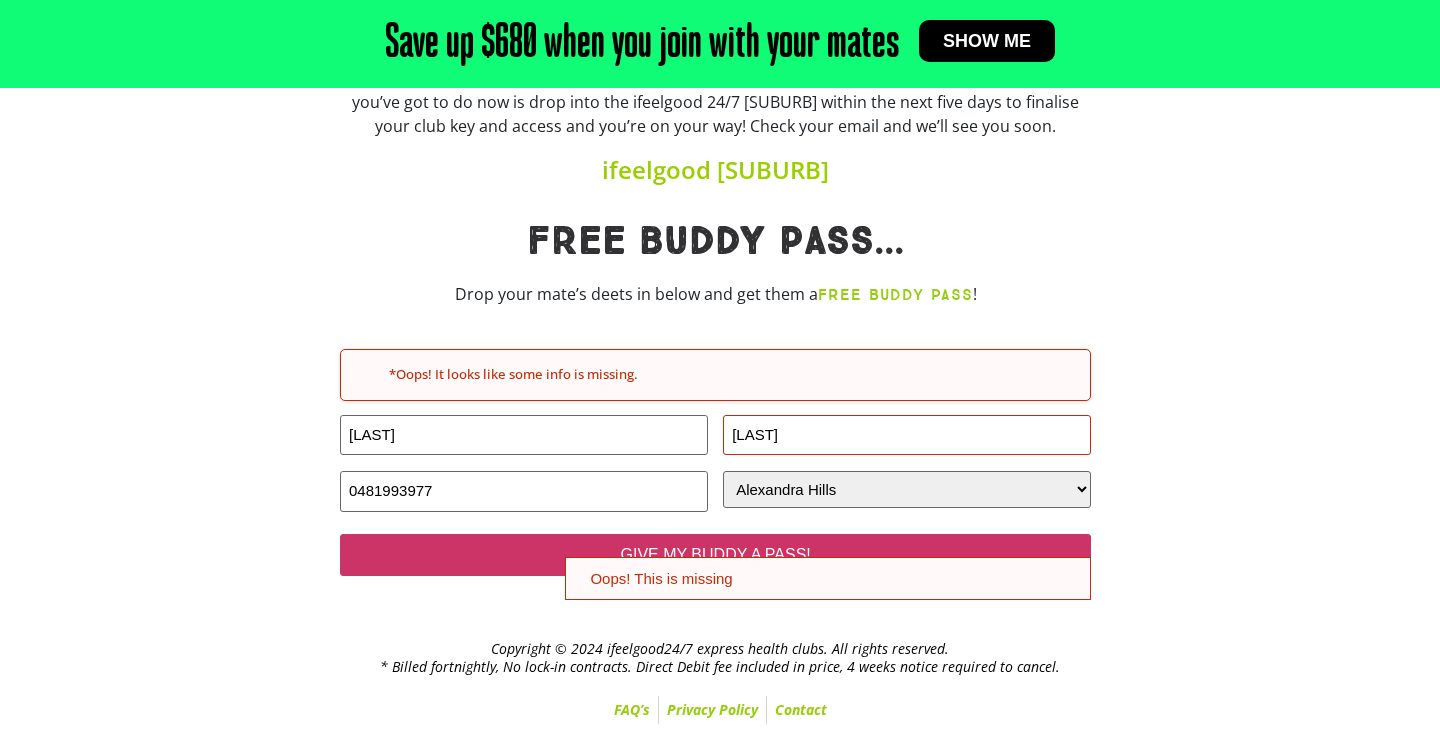 click on "GIVE MY BUDDY A PASS!" at bounding box center (715, 555) 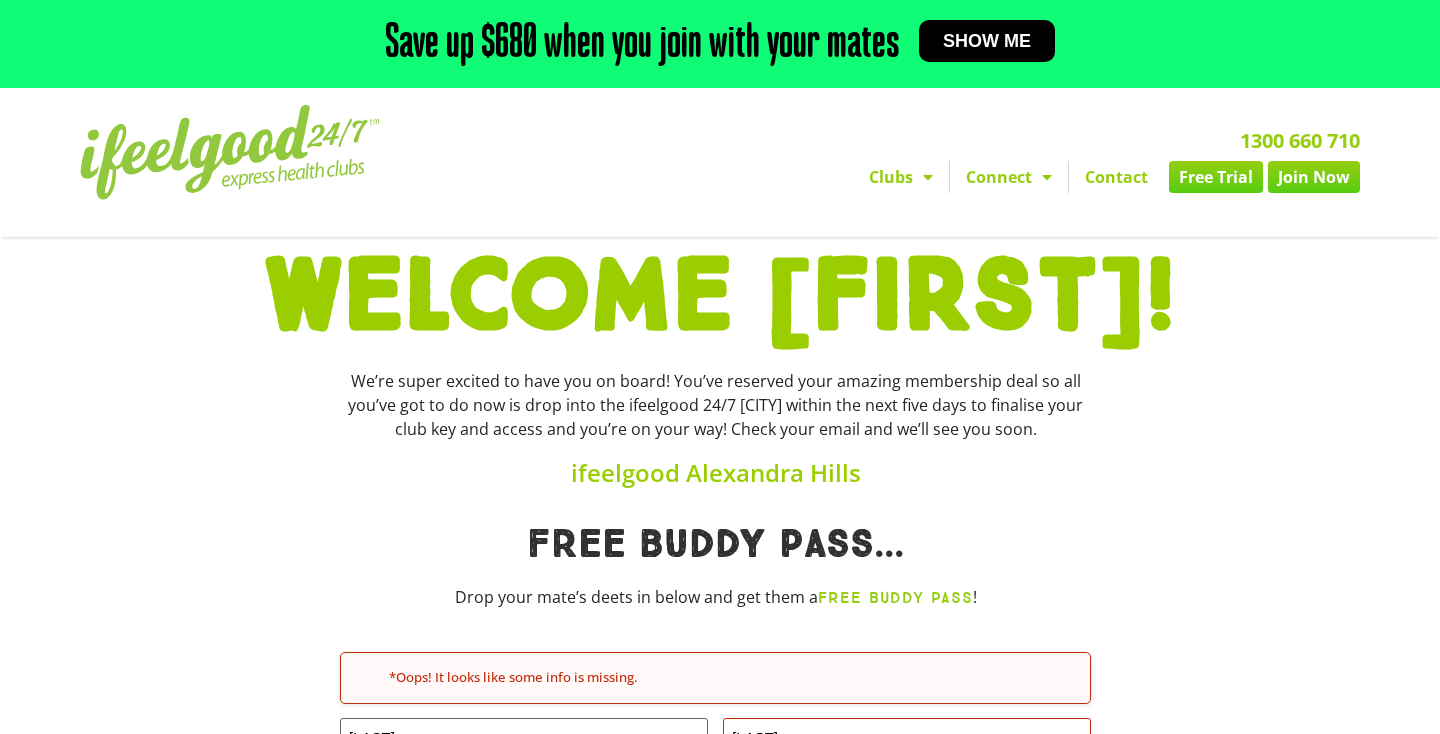 scroll, scrollTop: 13, scrollLeft: 0, axis: vertical 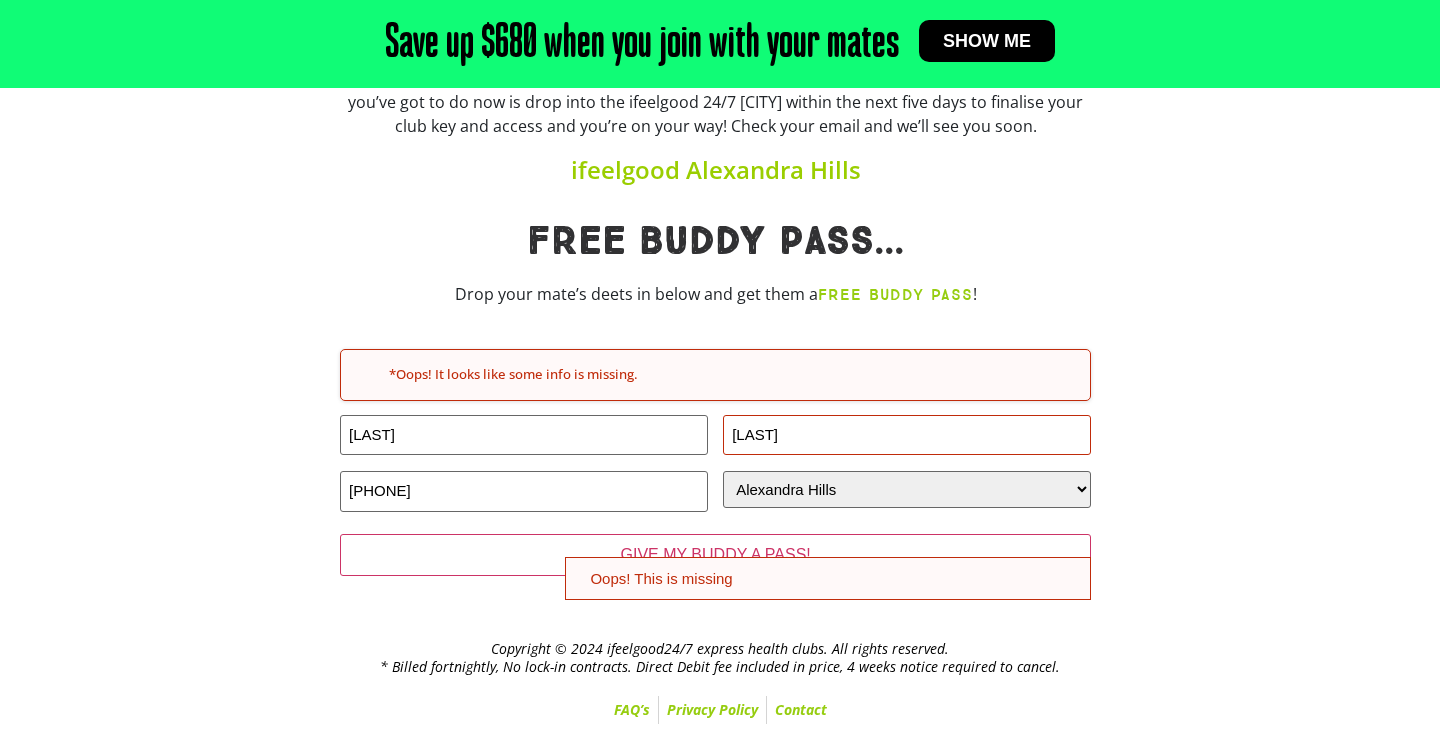 click on "[LAST]" at bounding box center (907, 435) 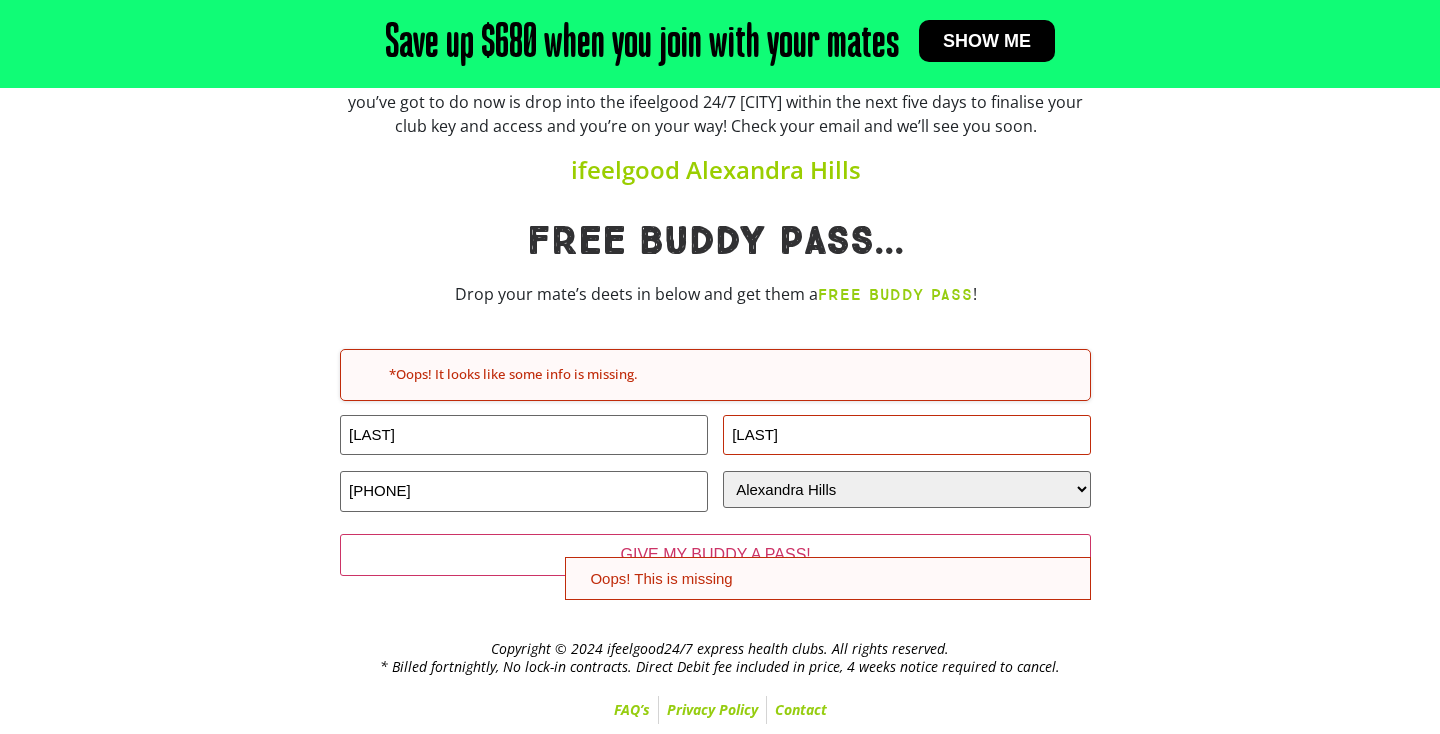 click at bounding box center [1231, 411] 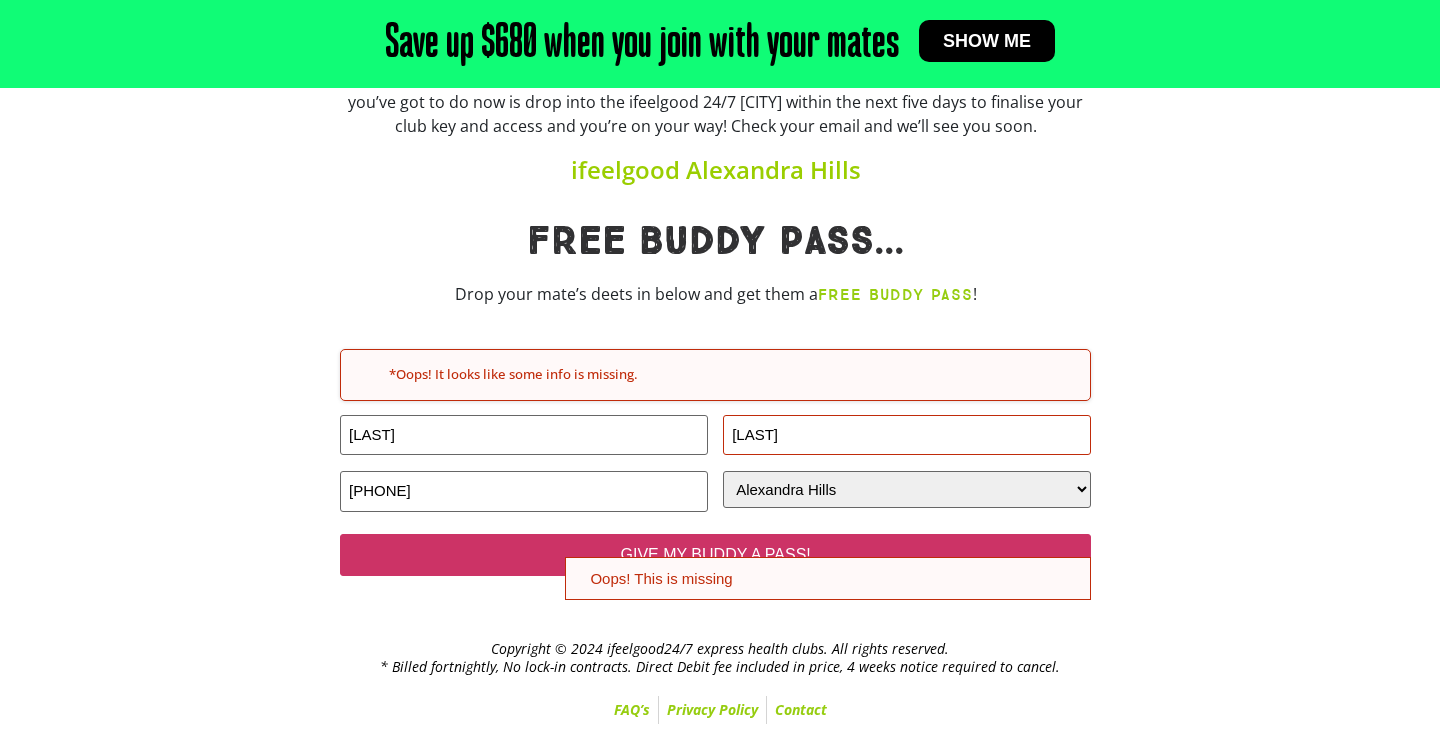 click on "GIVE MY BUDDY A PASS!" at bounding box center [715, 555] 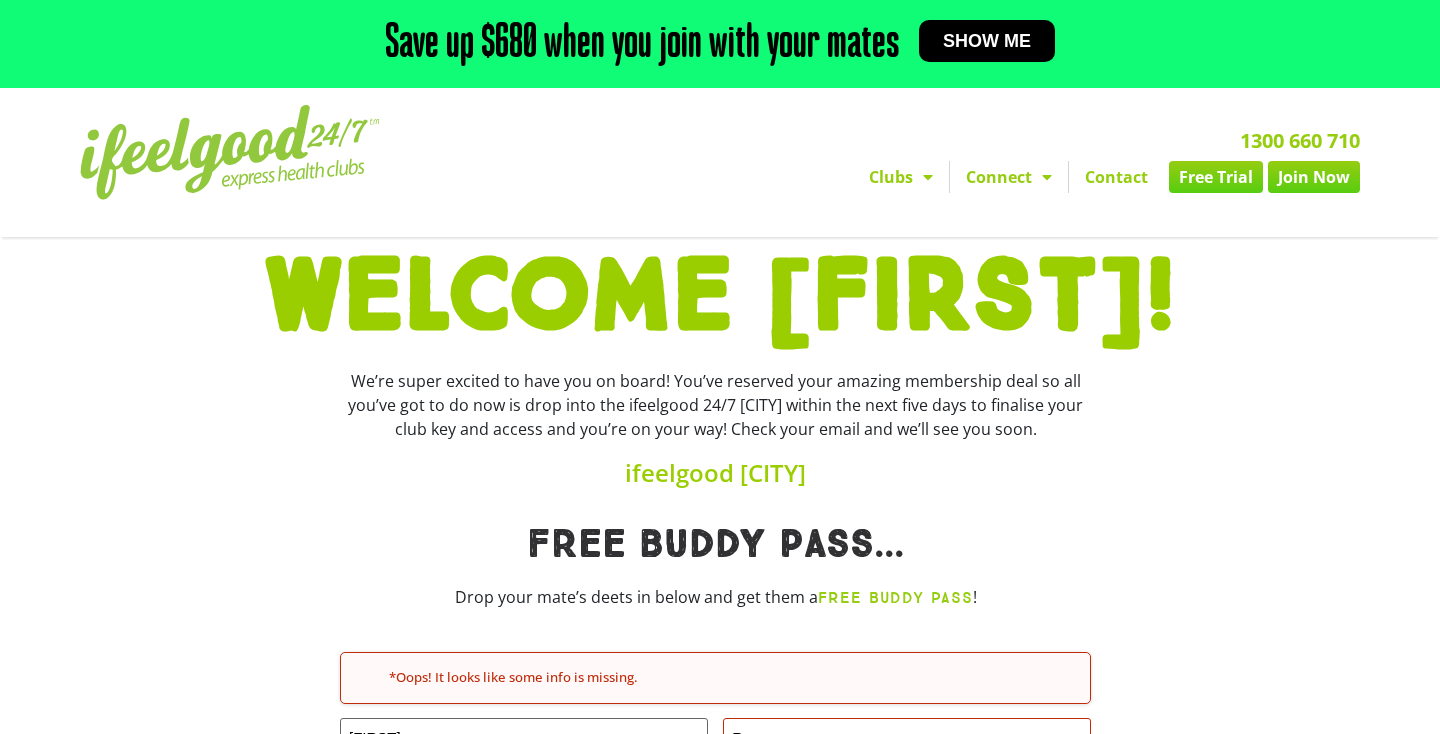 scroll, scrollTop: 13, scrollLeft: 0, axis: vertical 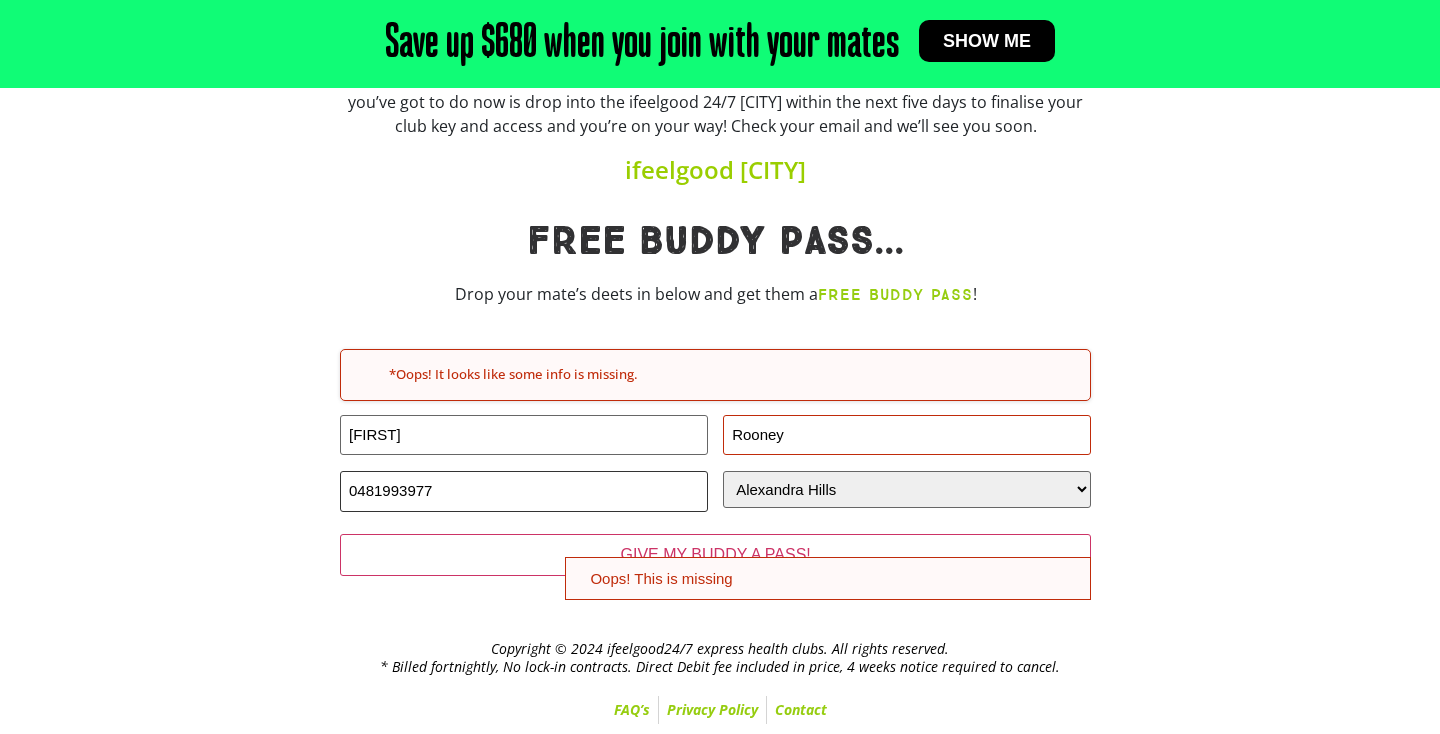 click on "0481993977" at bounding box center [524, 491] 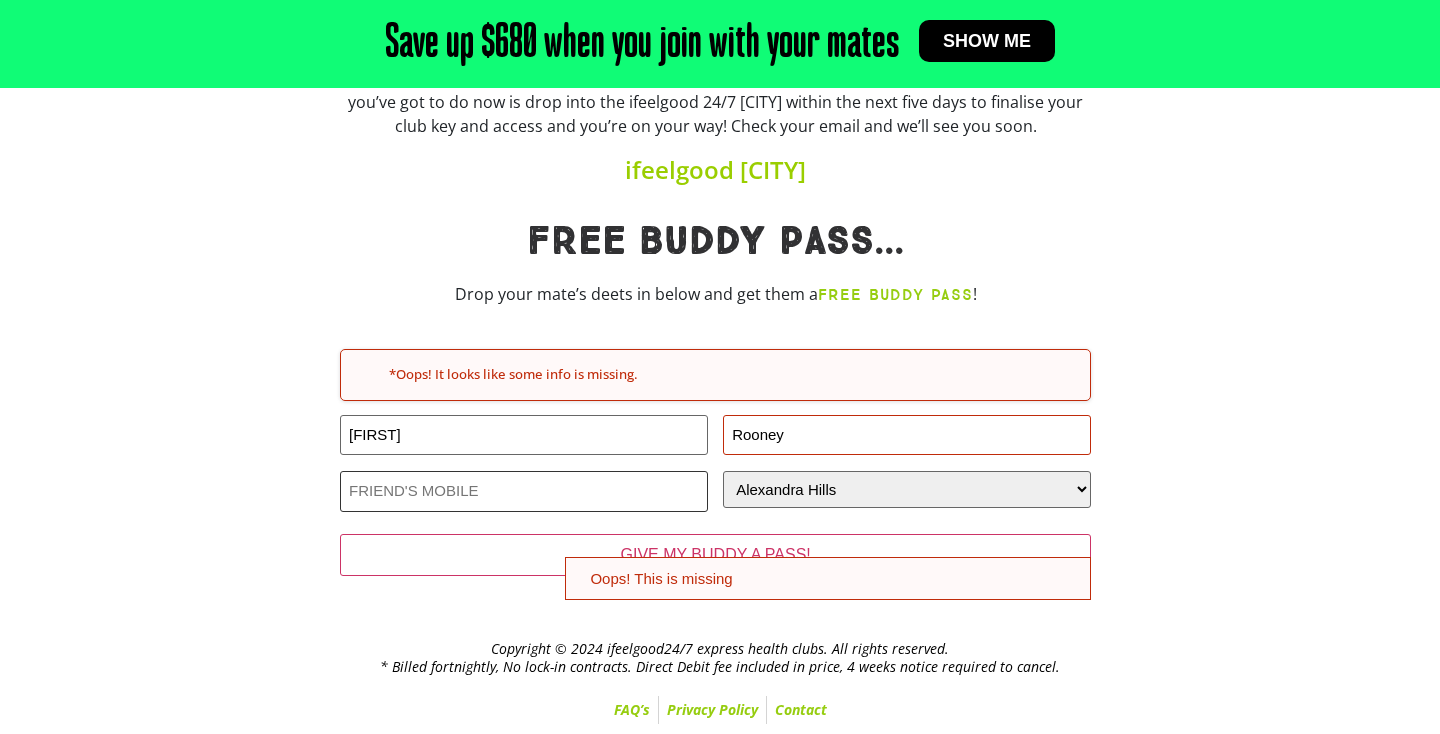 type on "0481993977" 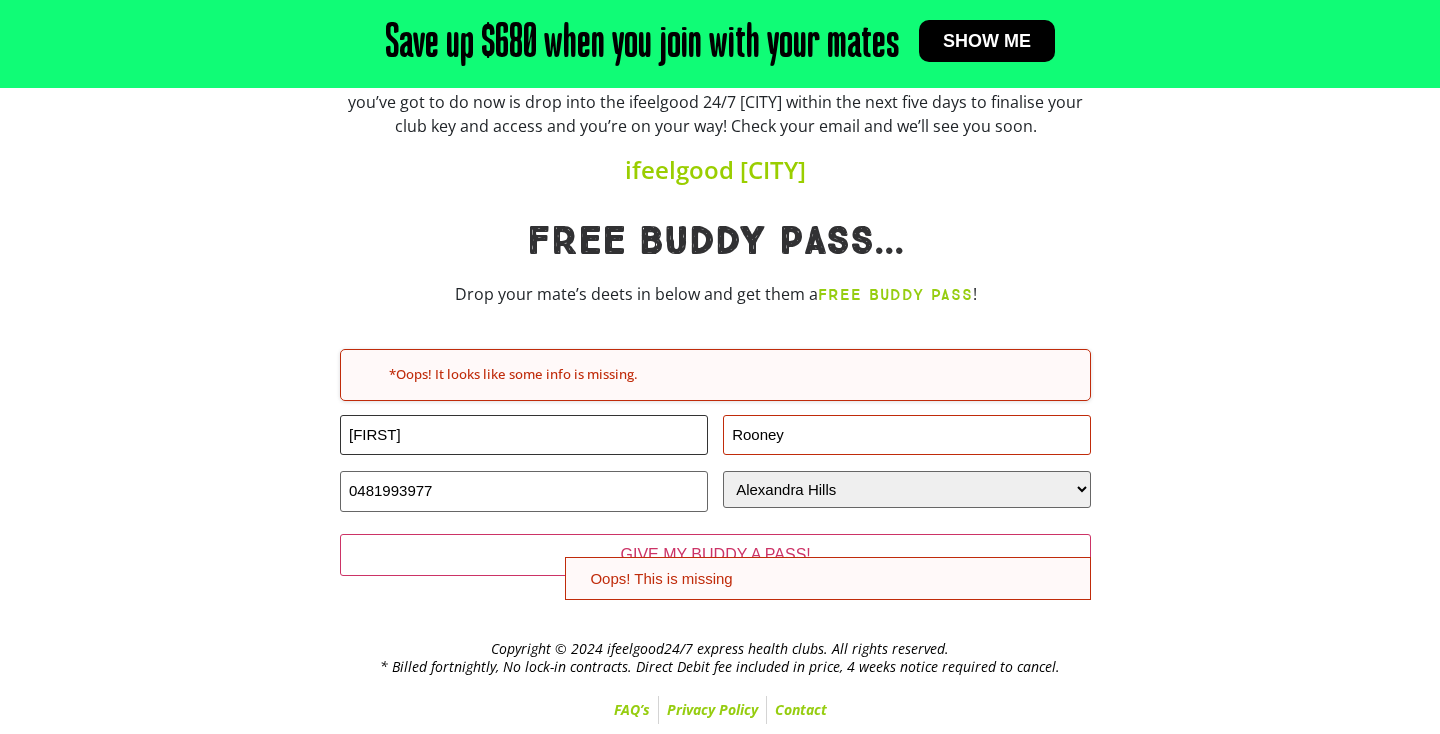 click on "Chantelle" at bounding box center (524, 435) 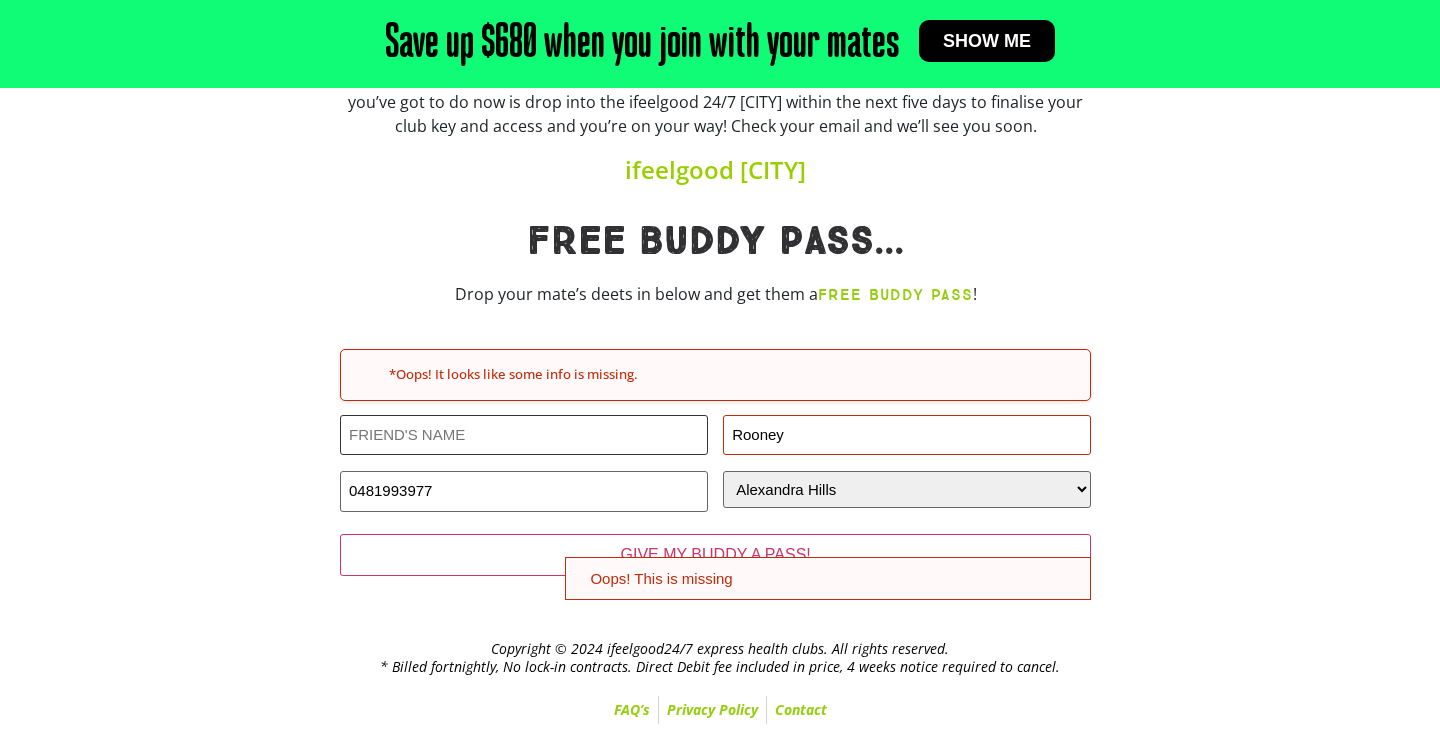 type on "Chantelle Rooney" 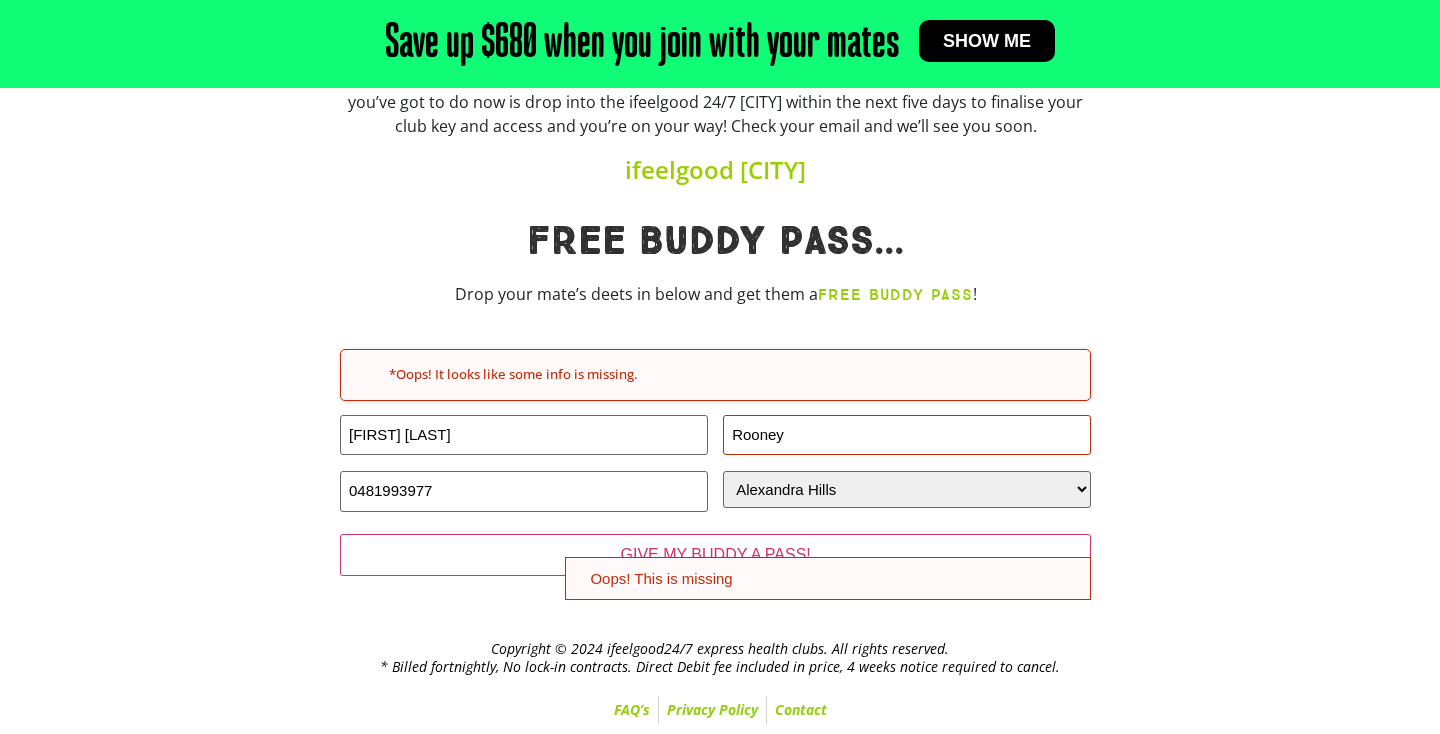 click on "Rooney" at bounding box center [907, 435] 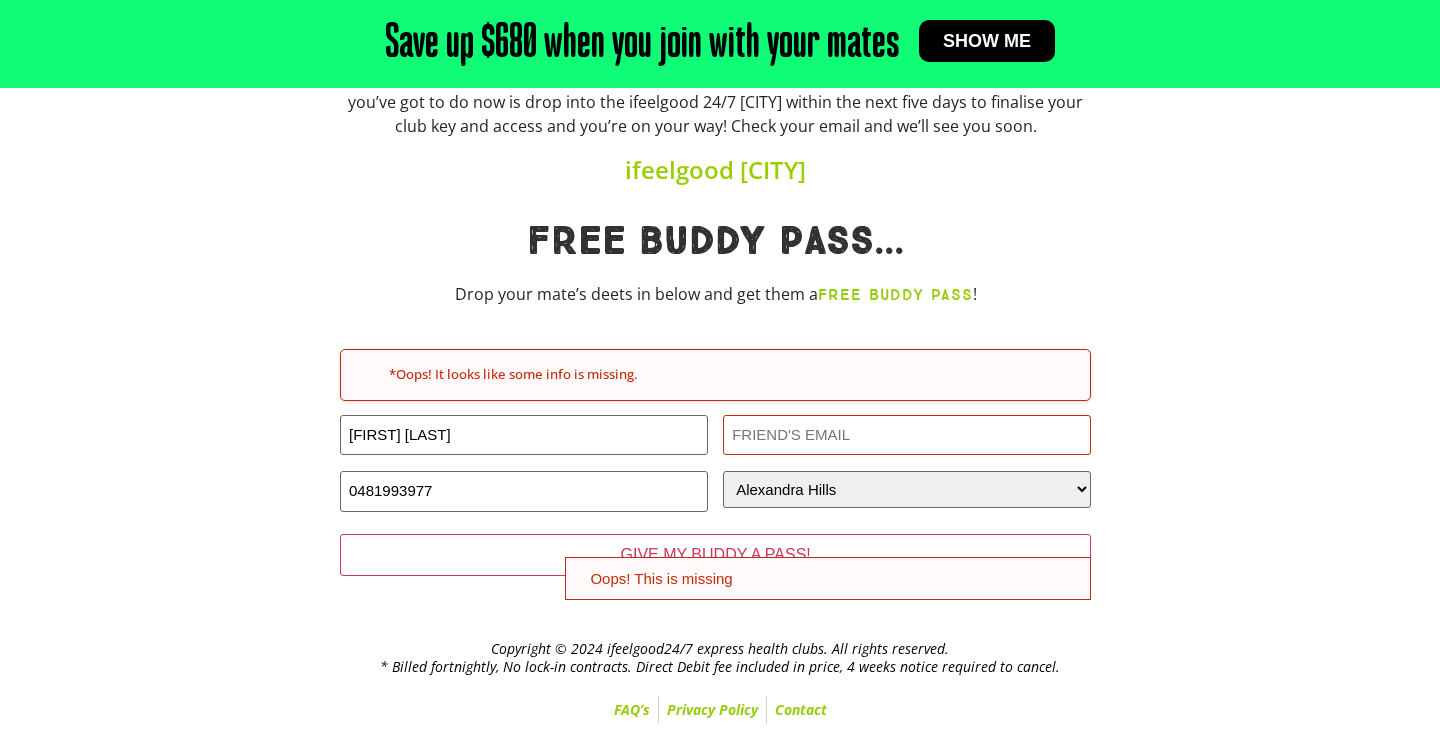 type on "C" 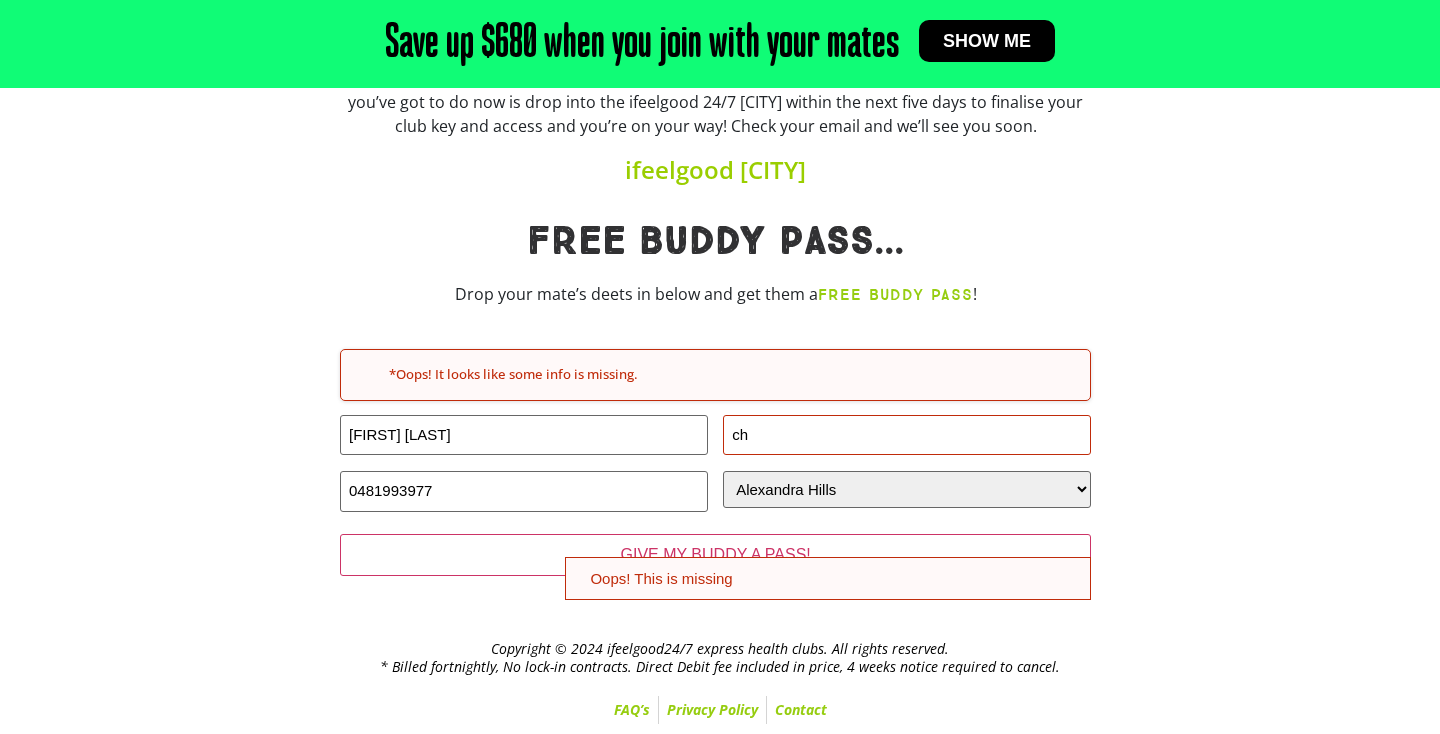 type on "c" 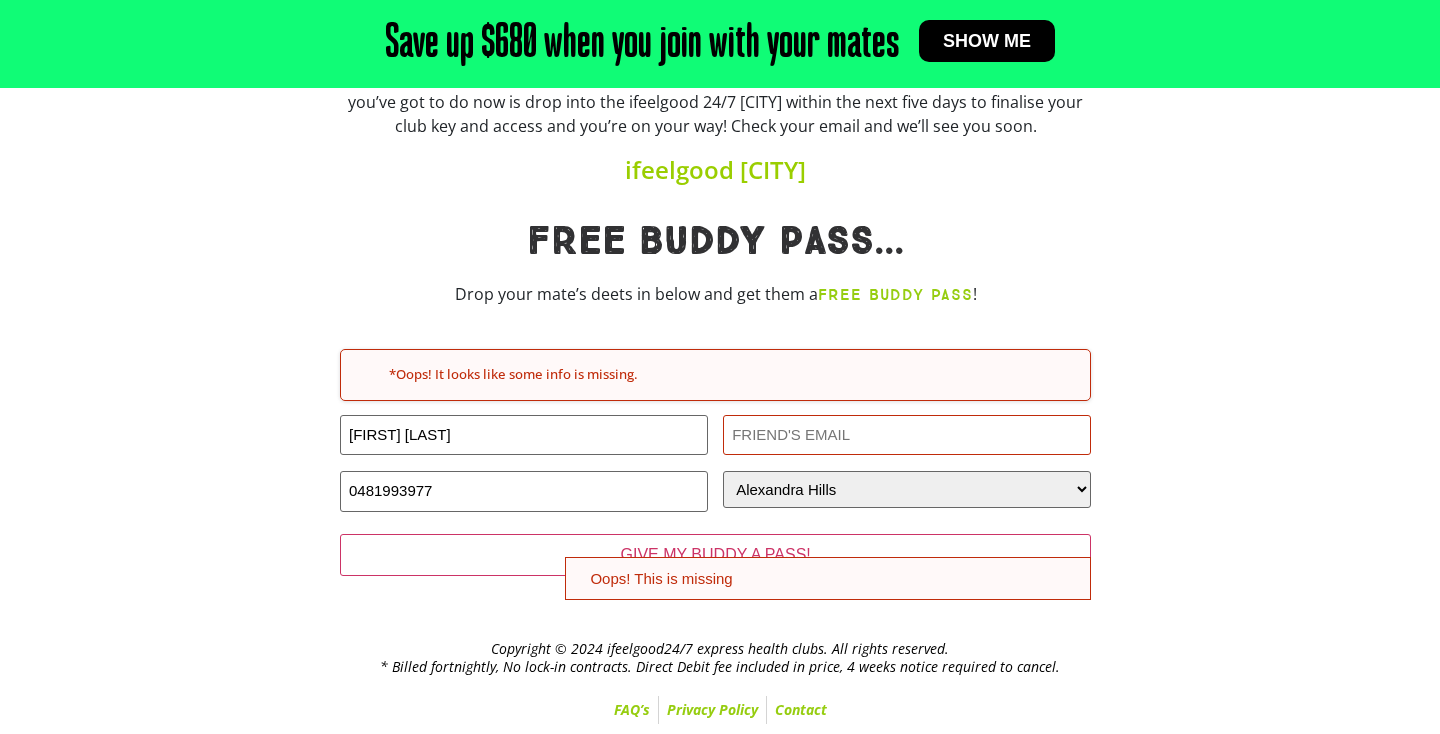 type 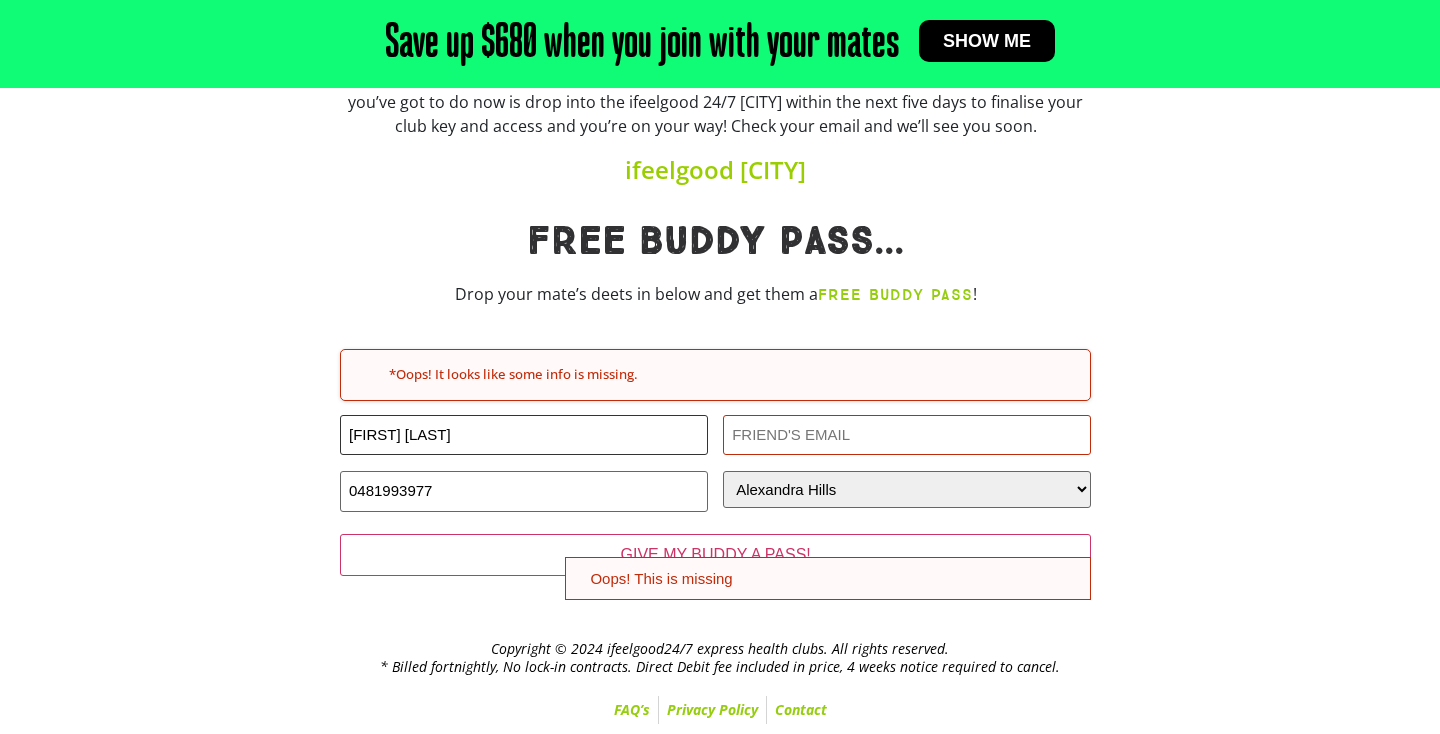 click on "Chantelle Rooney" at bounding box center [524, 435] 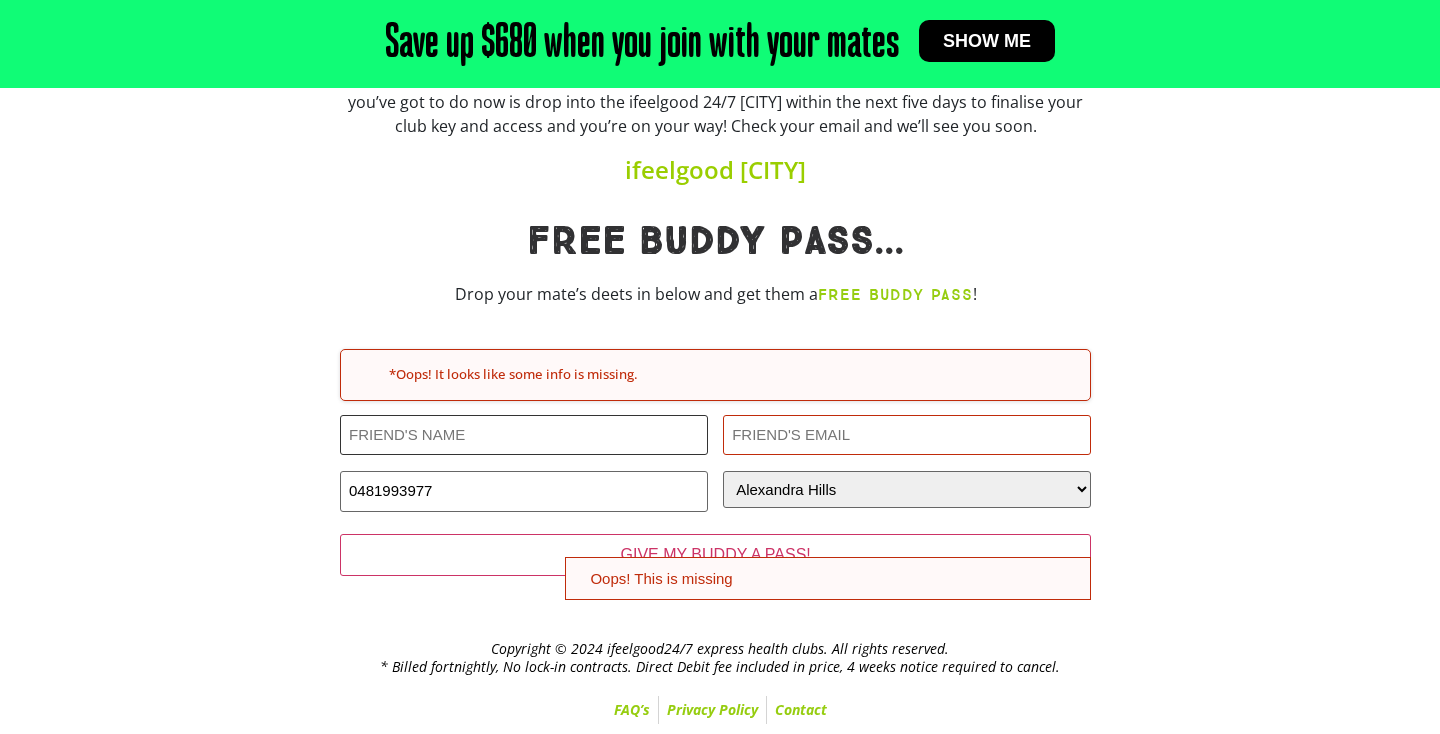click on "Friends Name (Required)" at bounding box center (524, 435) 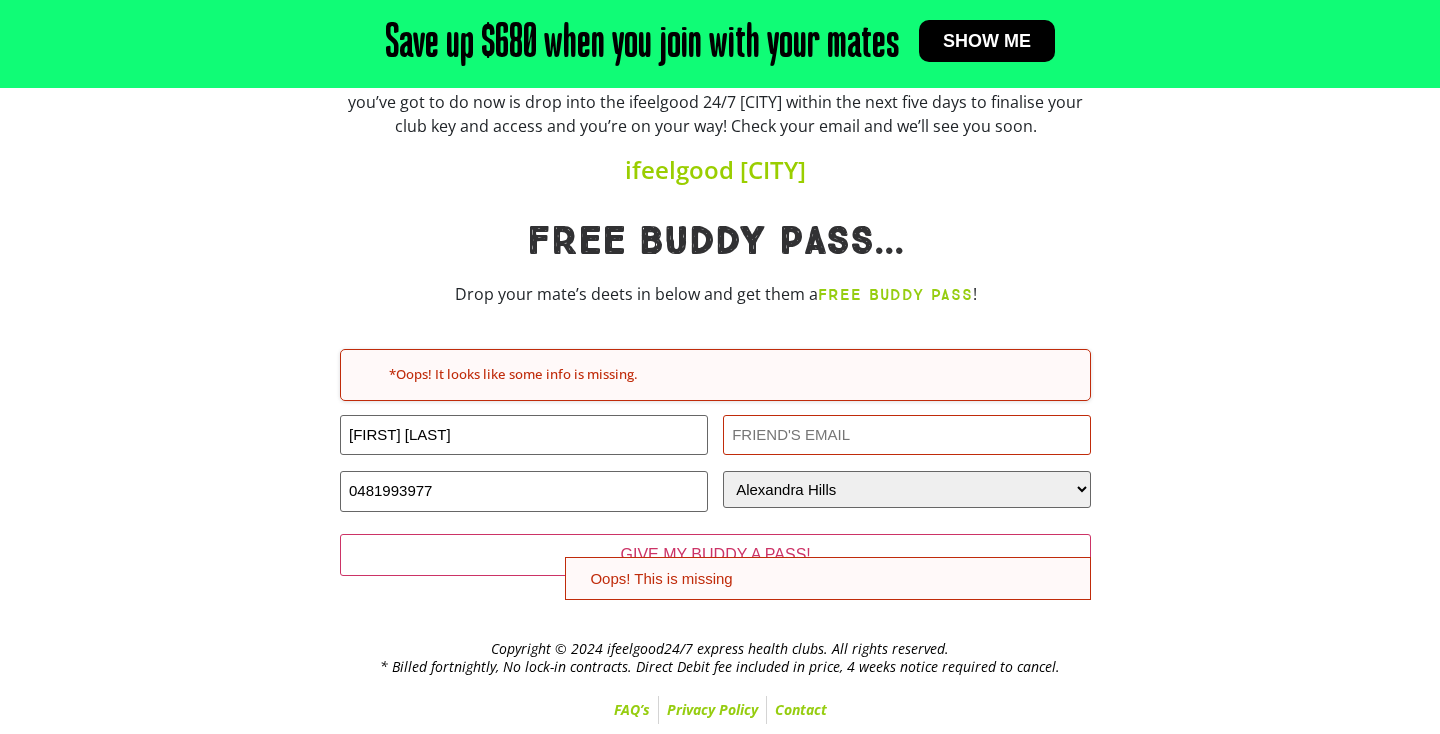 click on "Friends Email (Required)" at bounding box center [907, 435] 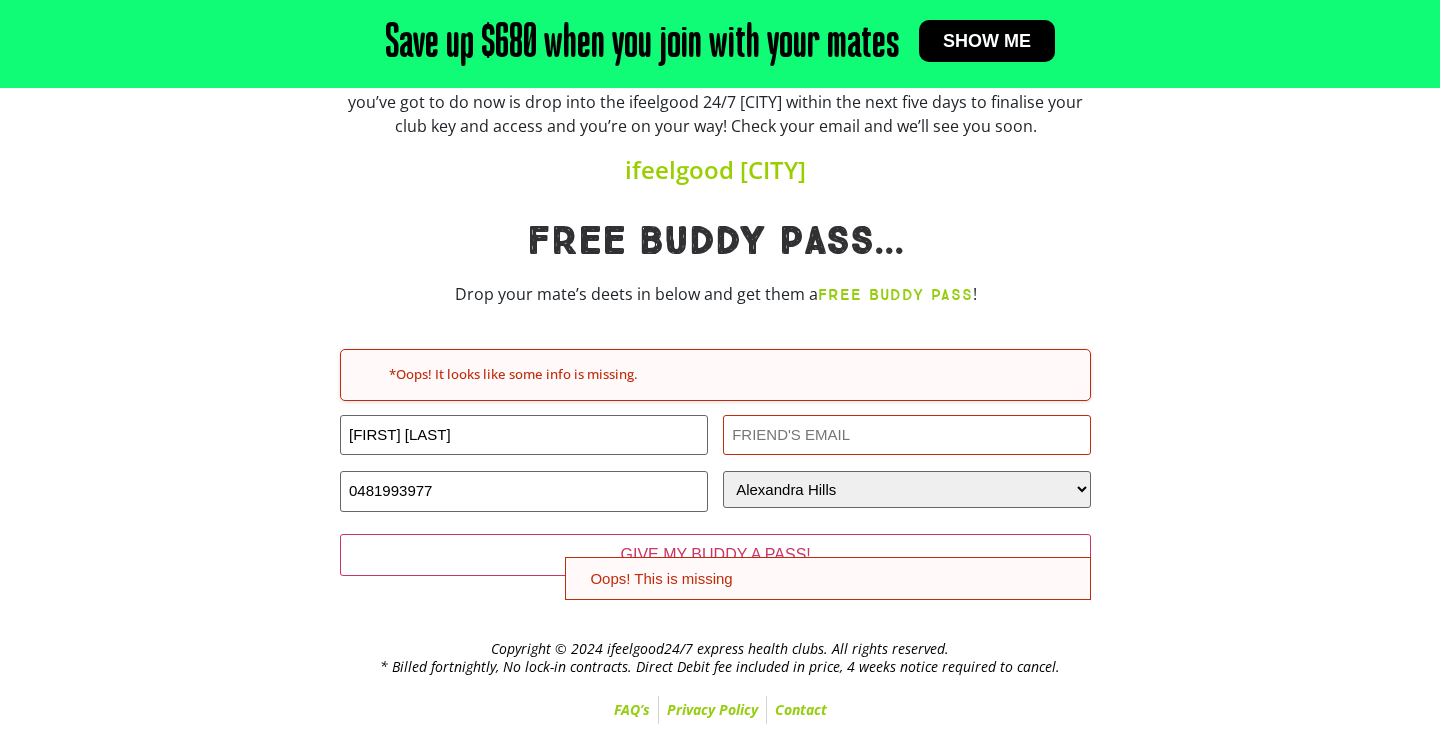 click on "Friends Email (Required)" at bounding box center (907, 435) 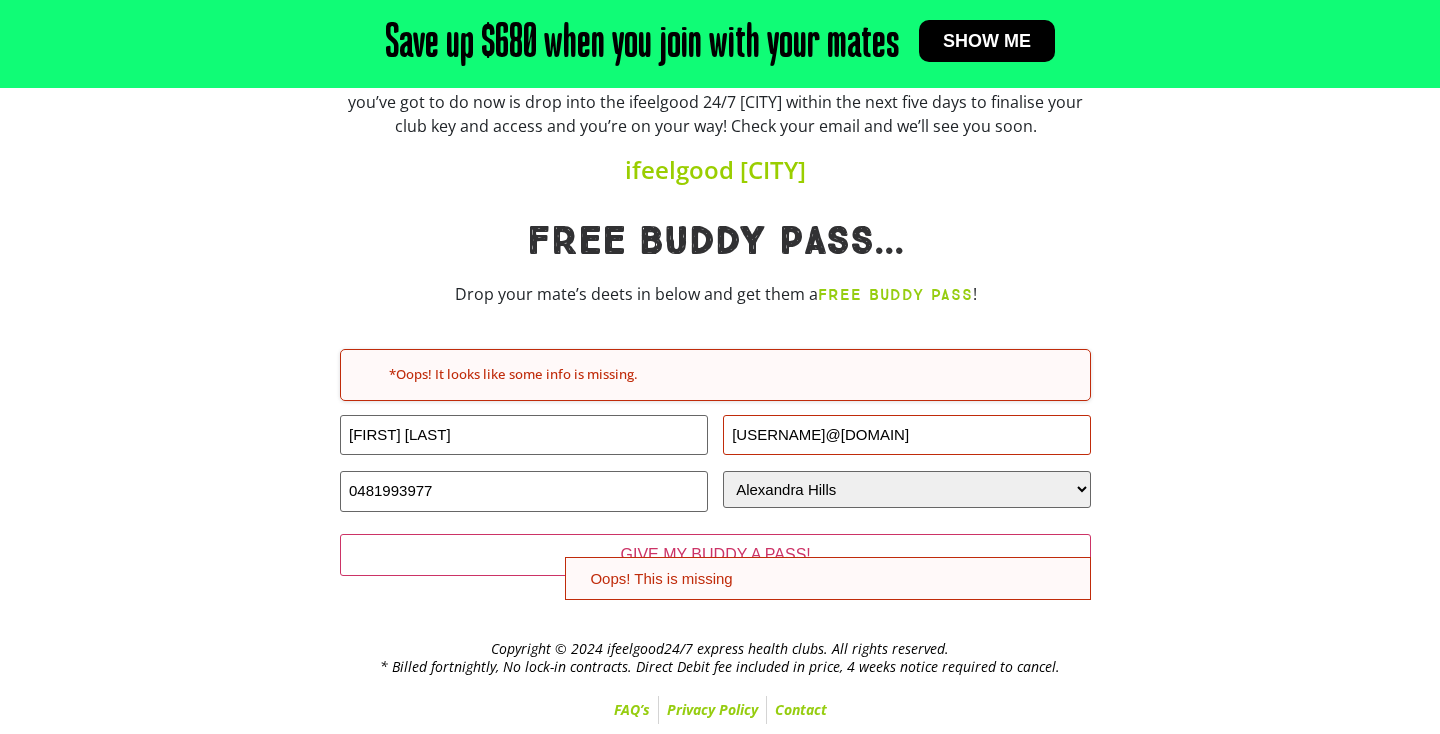 scroll, scrollTop: 346, scrollLeft: 0, axis: vertical 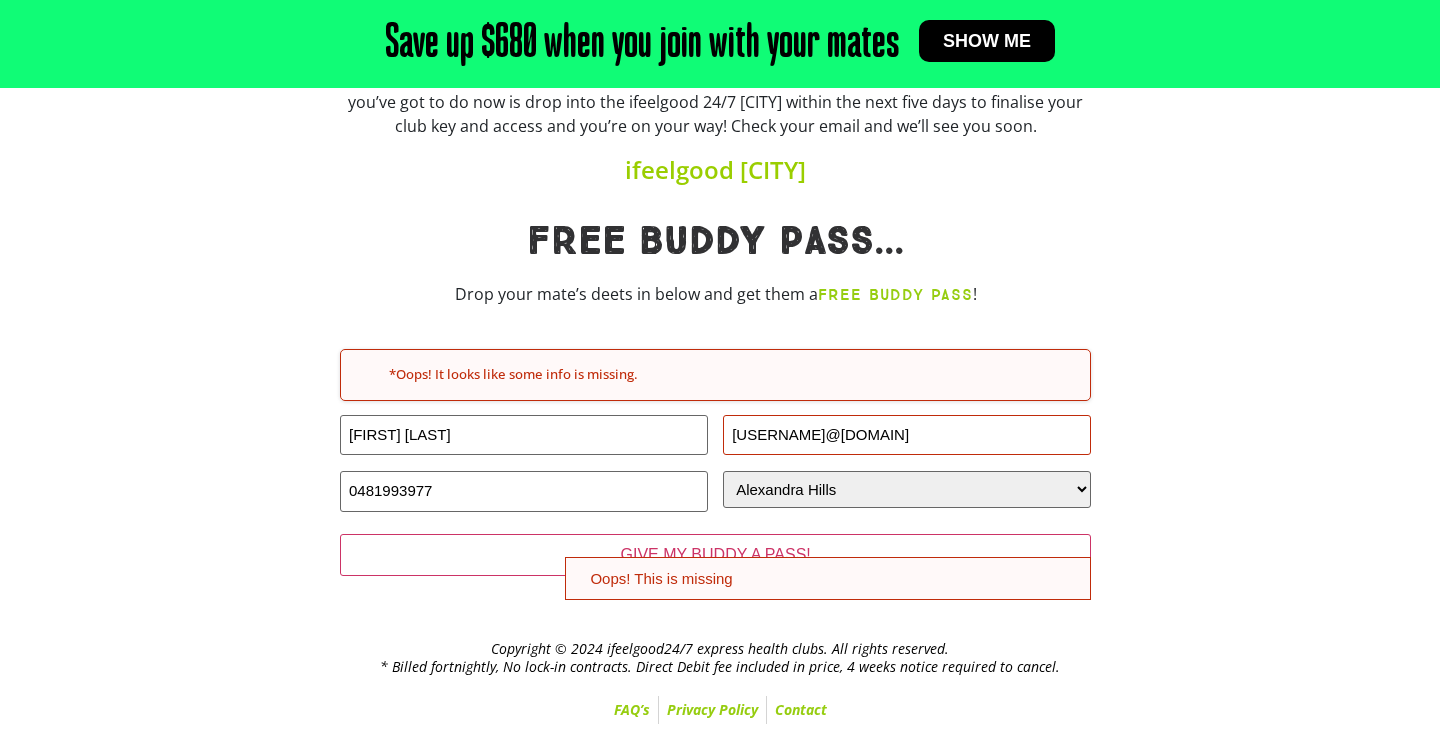 type on "chantellekathleen06@gmail.com" 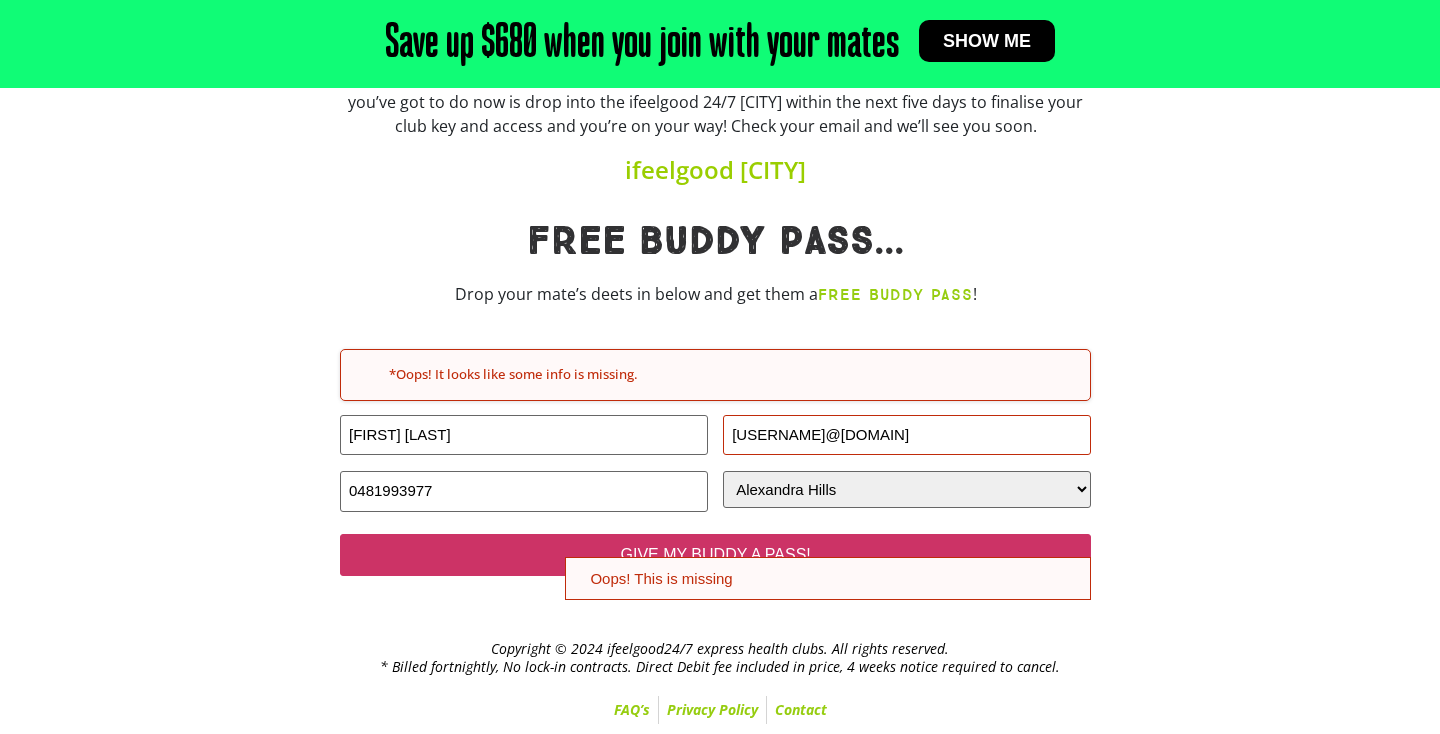 click on "GIVE MY BUDDY A PASS!" at bounding box center [715, 555] 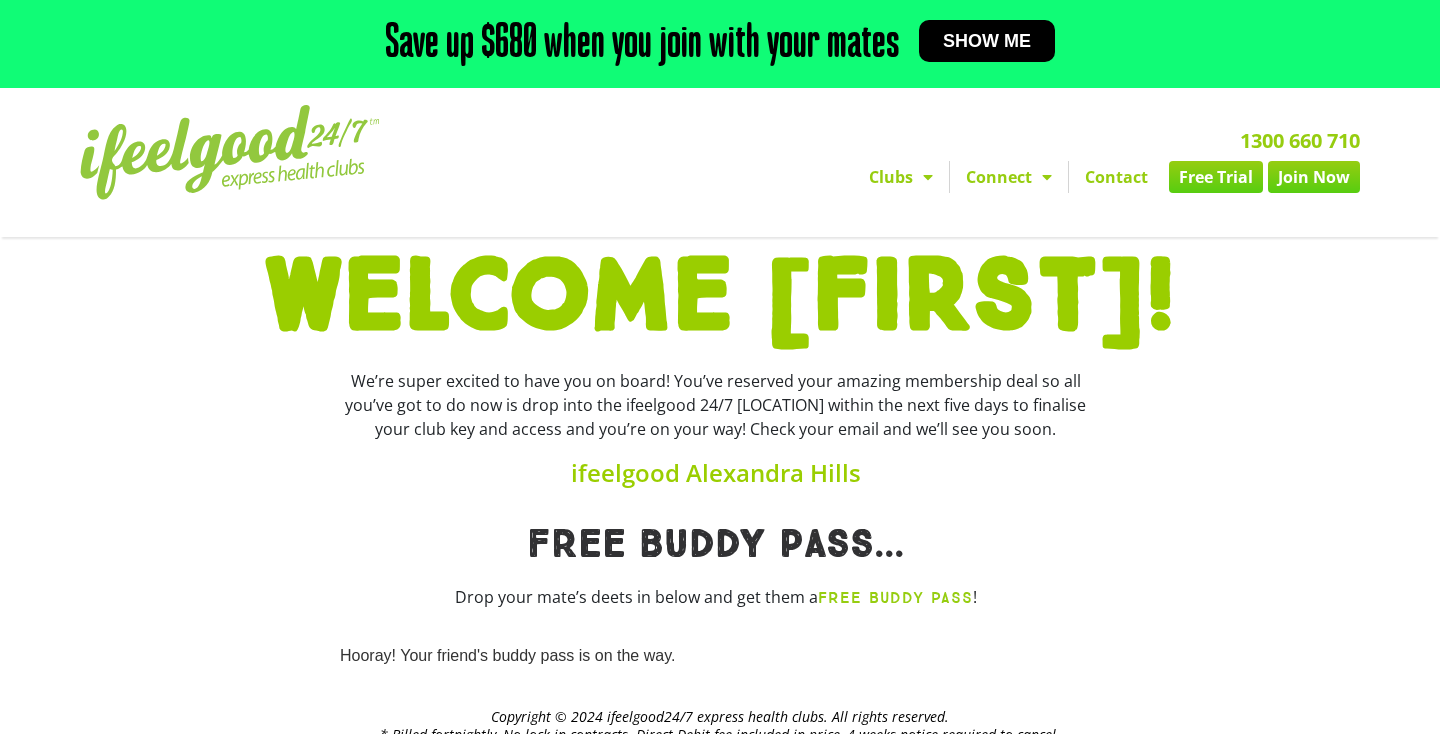 scroll, scrollTop: 0, scrollLeft: 0, axis: both 